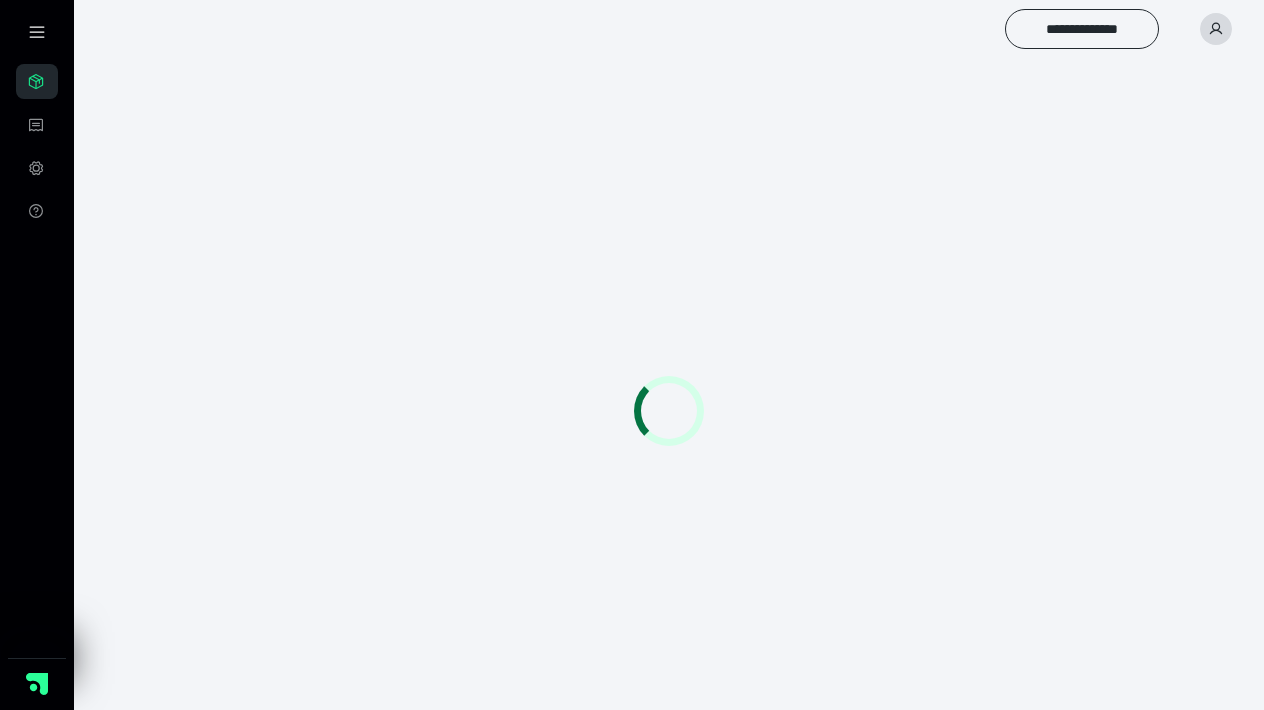 scroll, scrollTop: 0, scrollLeft: 0, axis: both 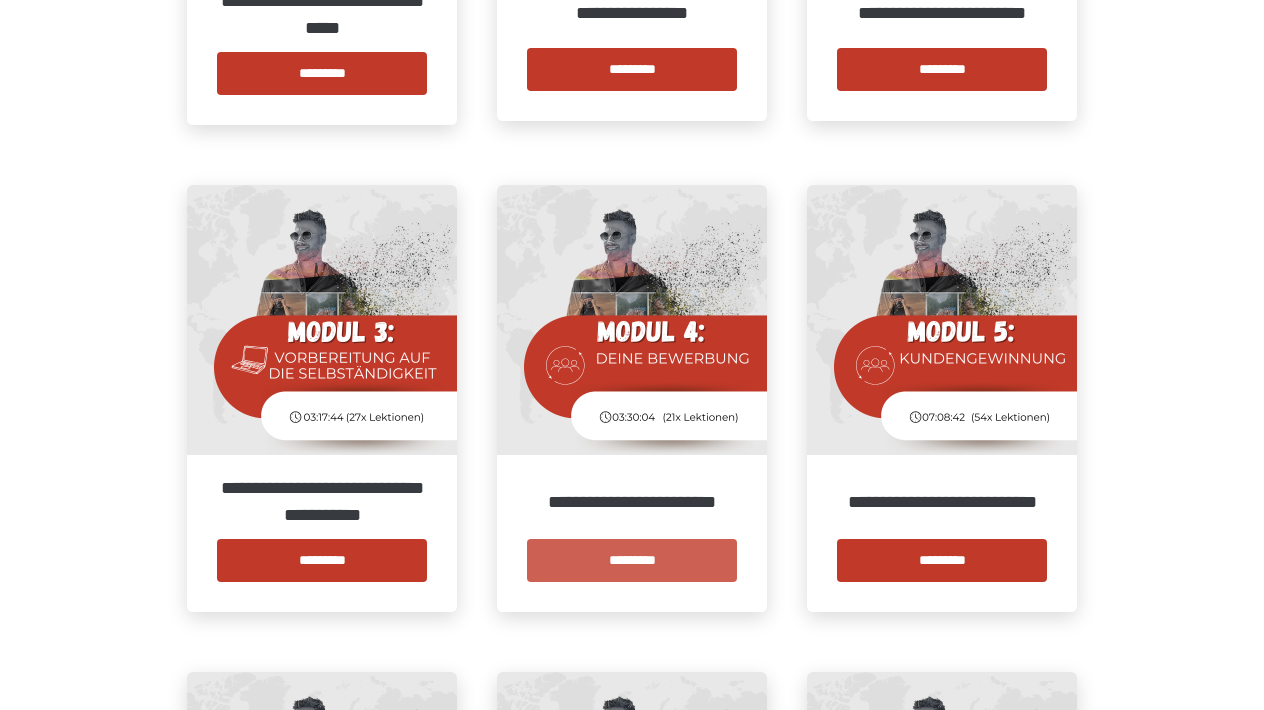 click on "*********" at bounding box center (632, 560) 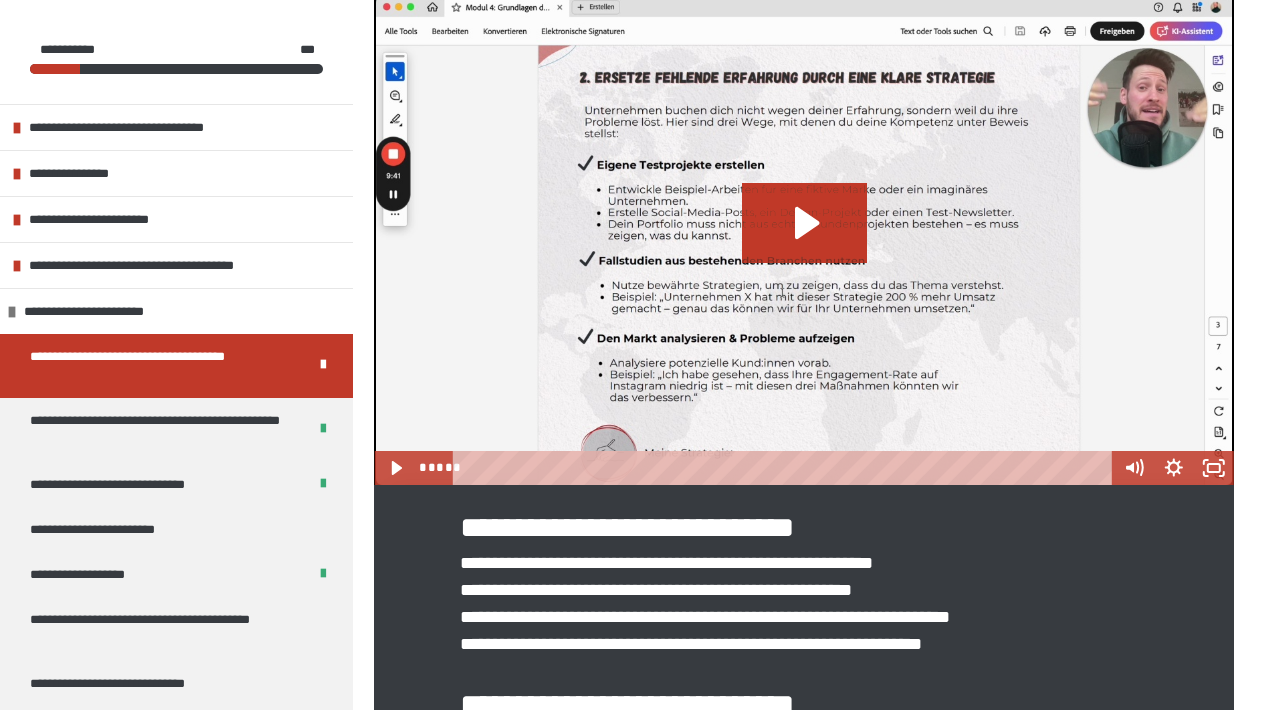 scroll, scrollTop: 628, scrollLeft: 0, axis: vertical 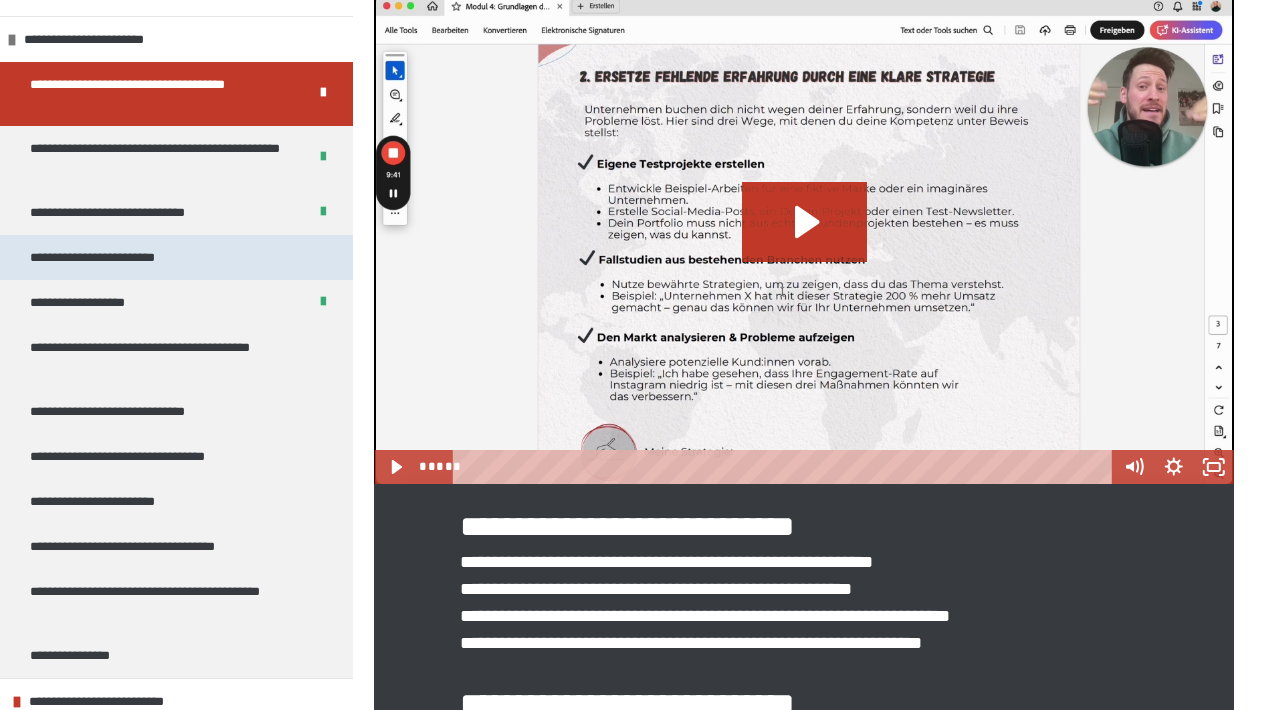 click on "**********" at bounding box center [176, 257] 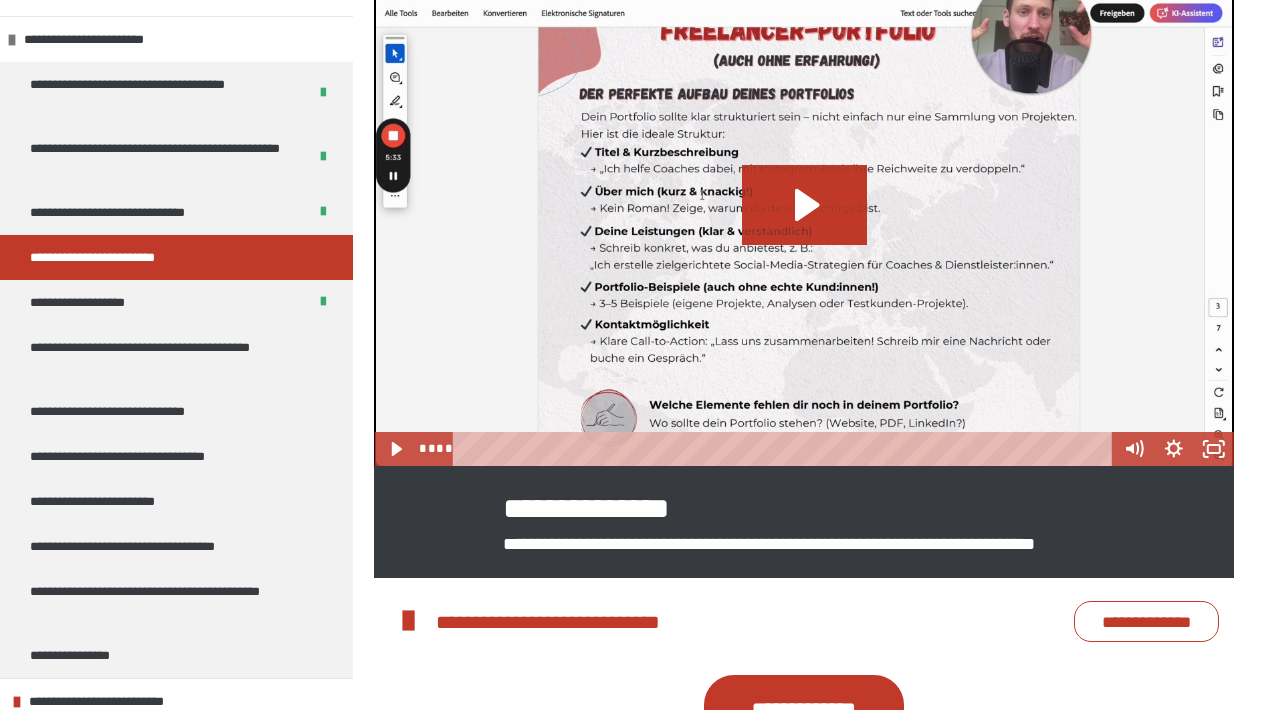 scroll, scrollTop: 582, scrollLeft: 0, axis: vertical 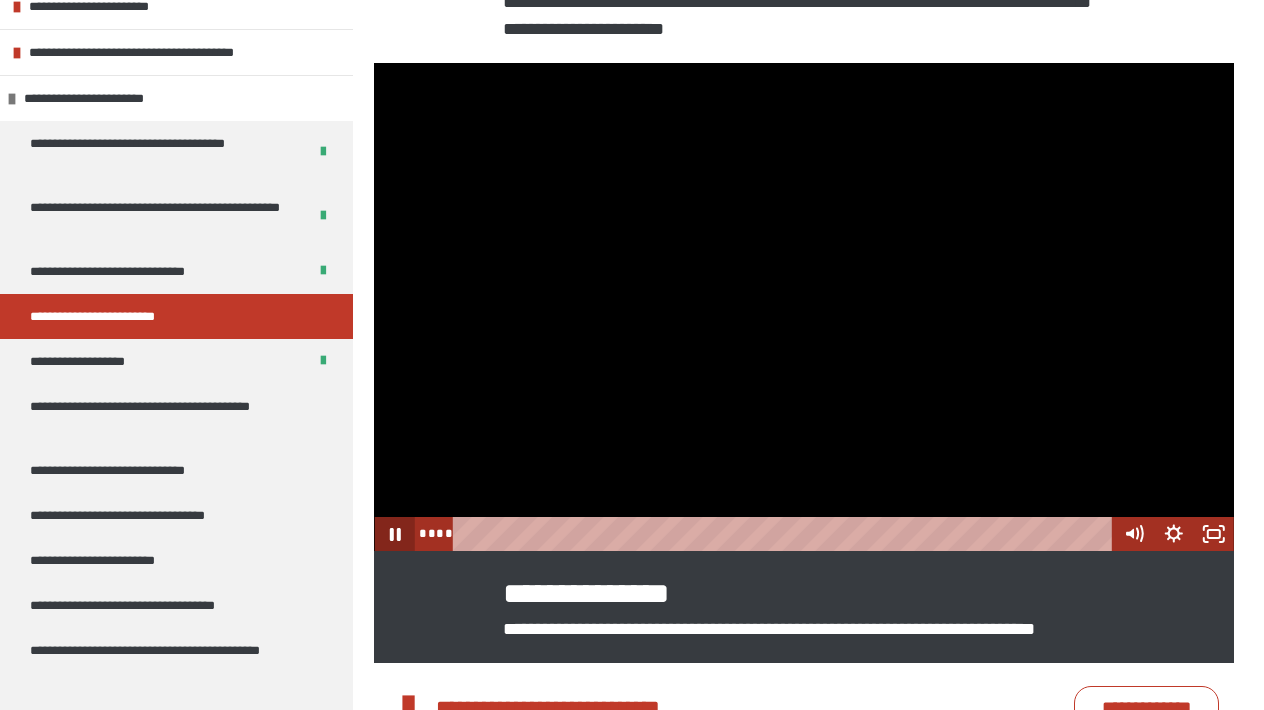 click 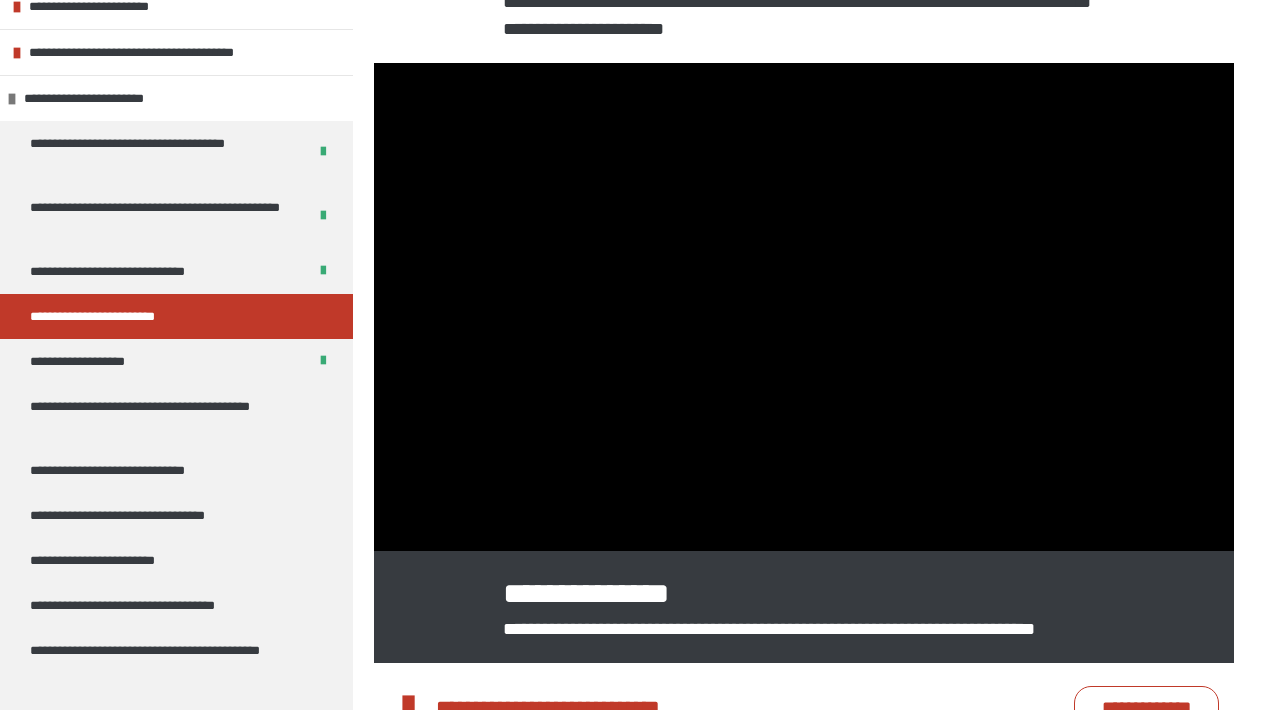click on "**********" at bounding box center (123, 316) 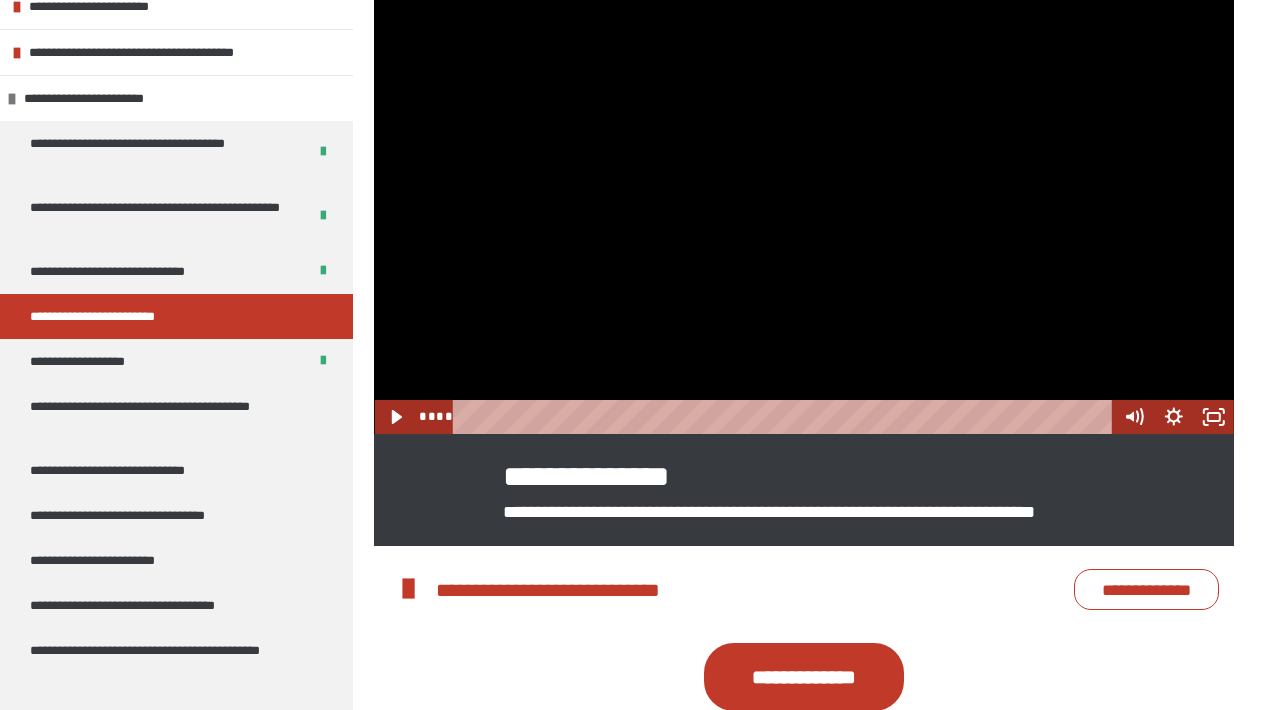 scroll, scrollTop: 610, scrollLeft: 0, axis: vertical 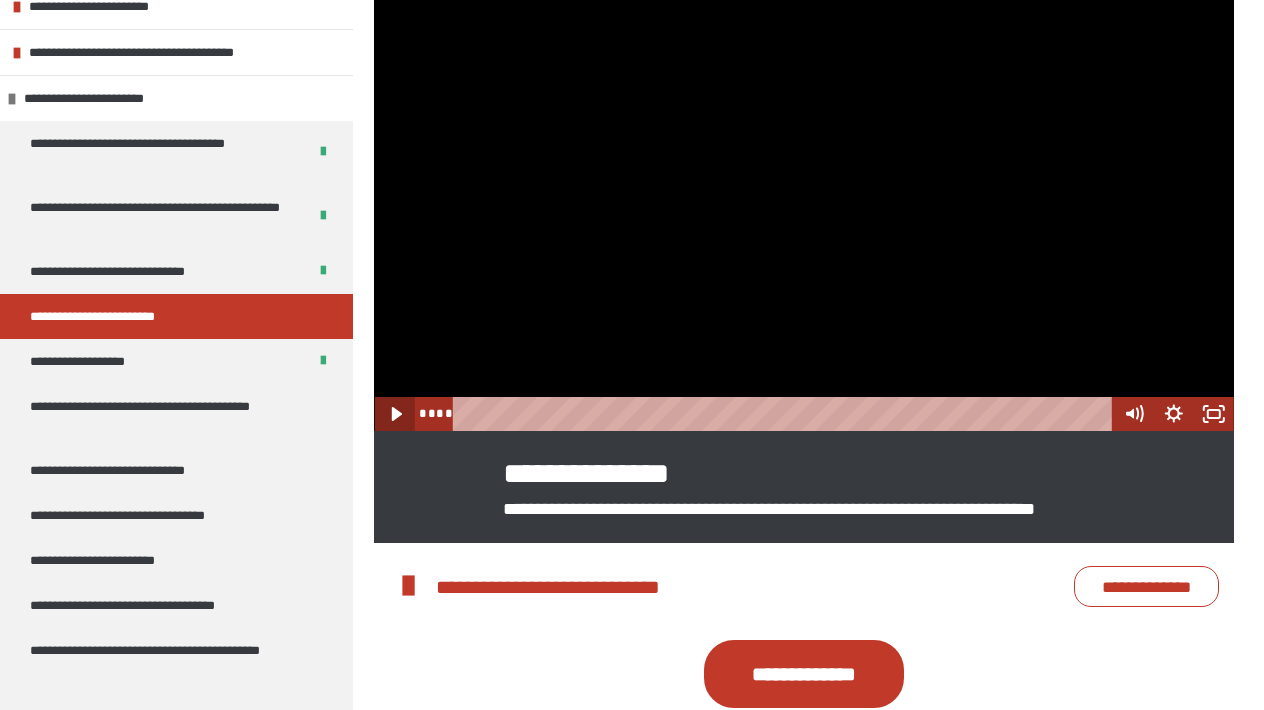 click 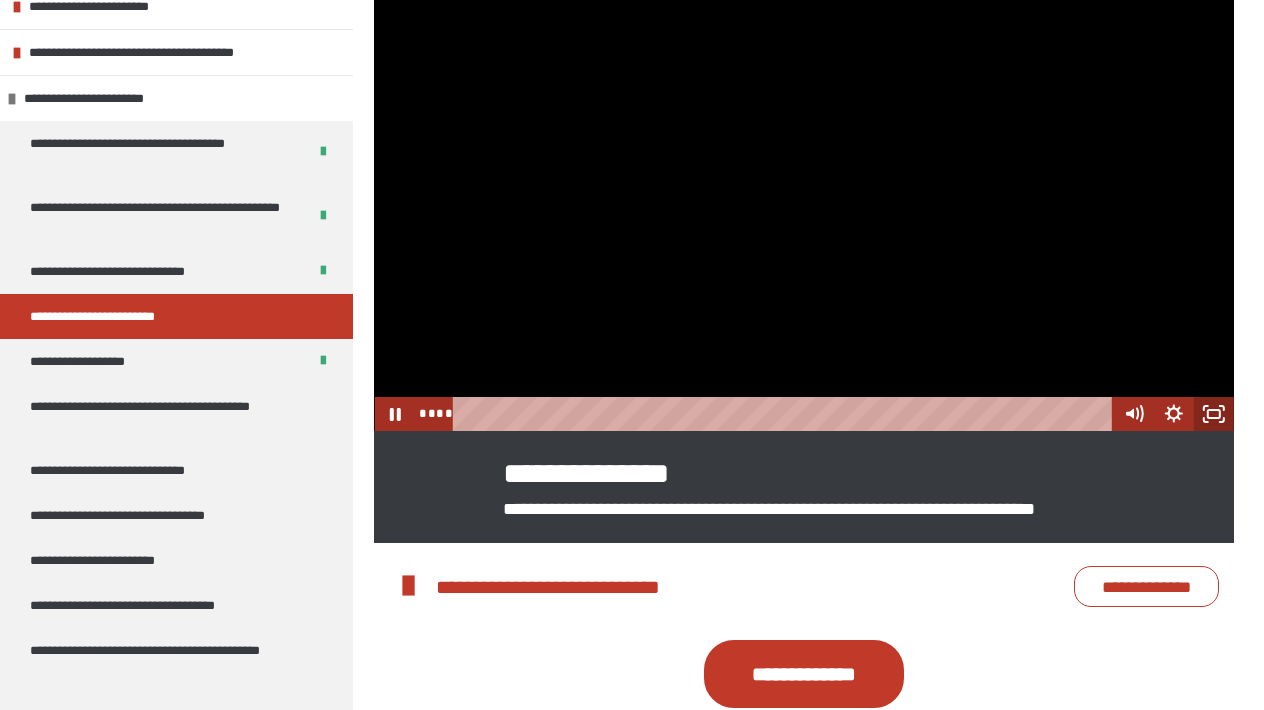 click 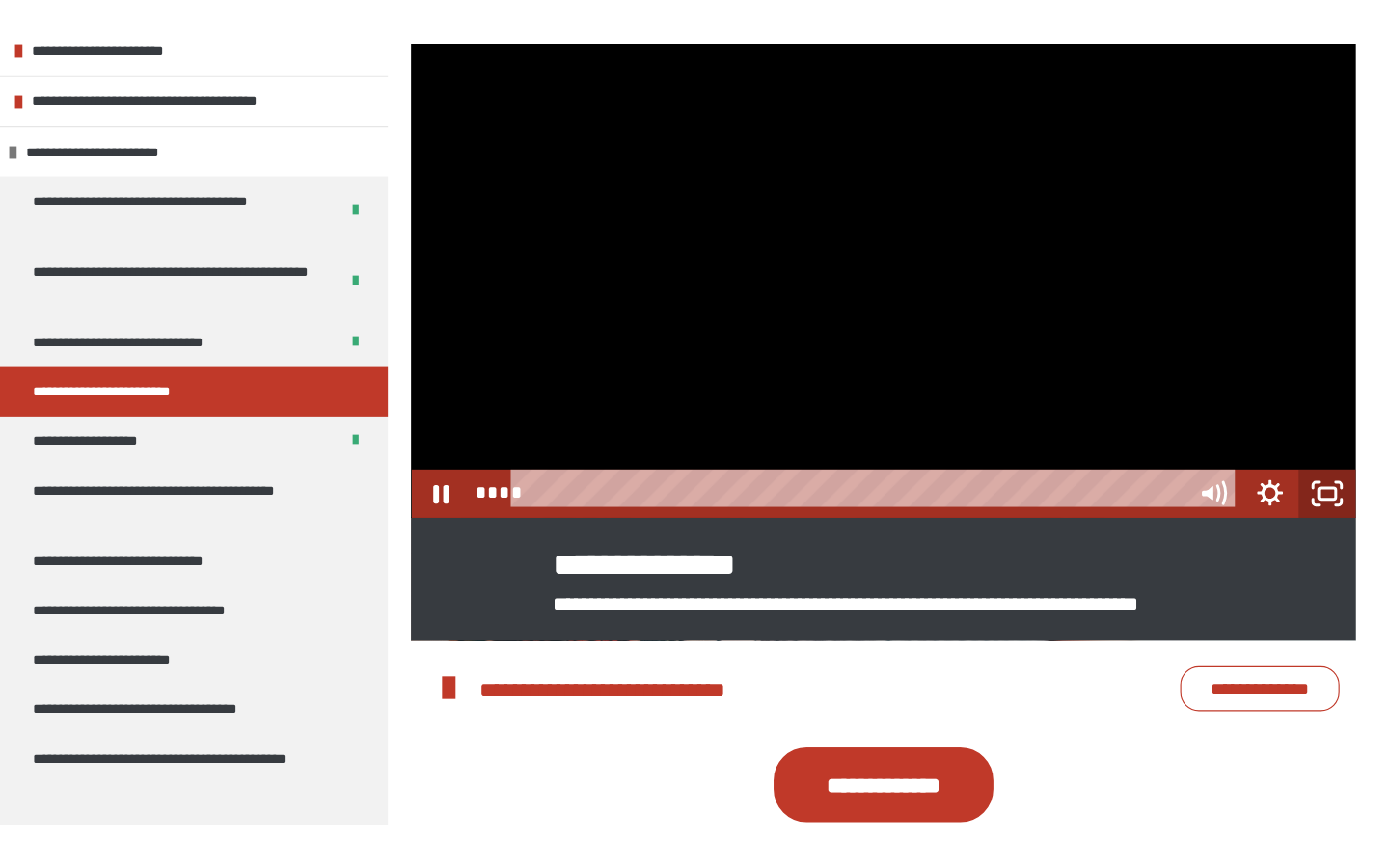 scroll, scrollTop: 573, scrollLeft: 0, axis: vertical 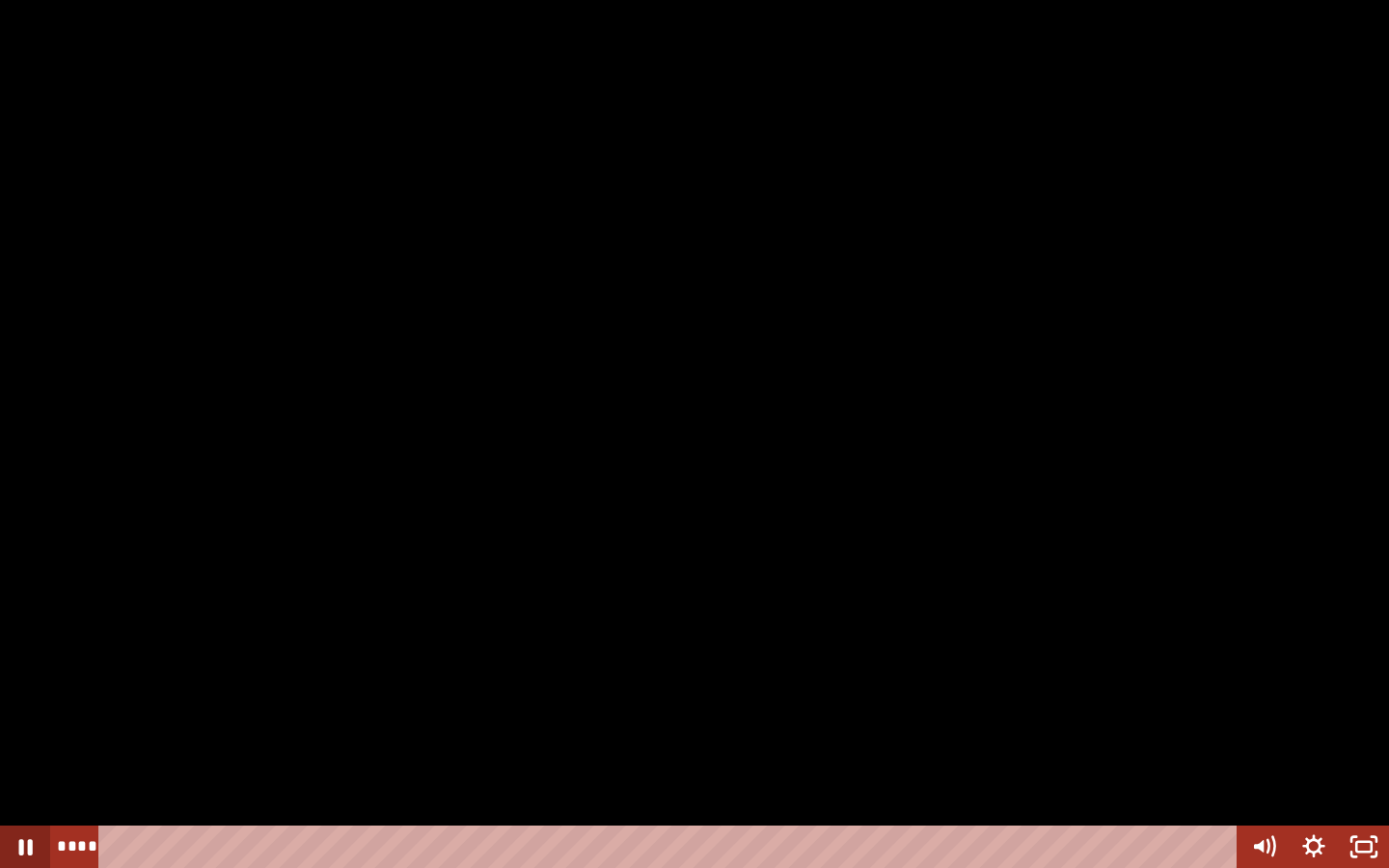 click 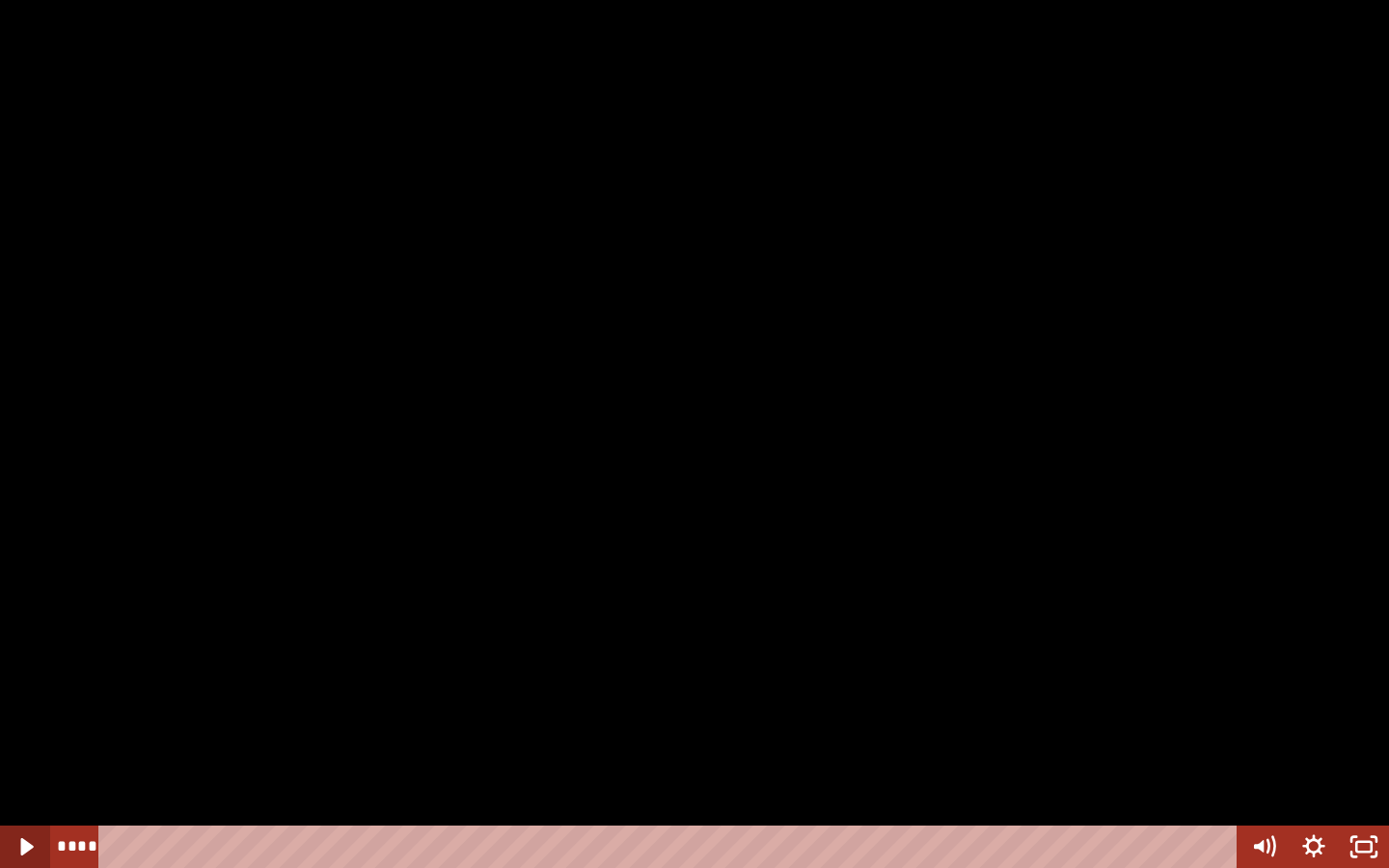 click 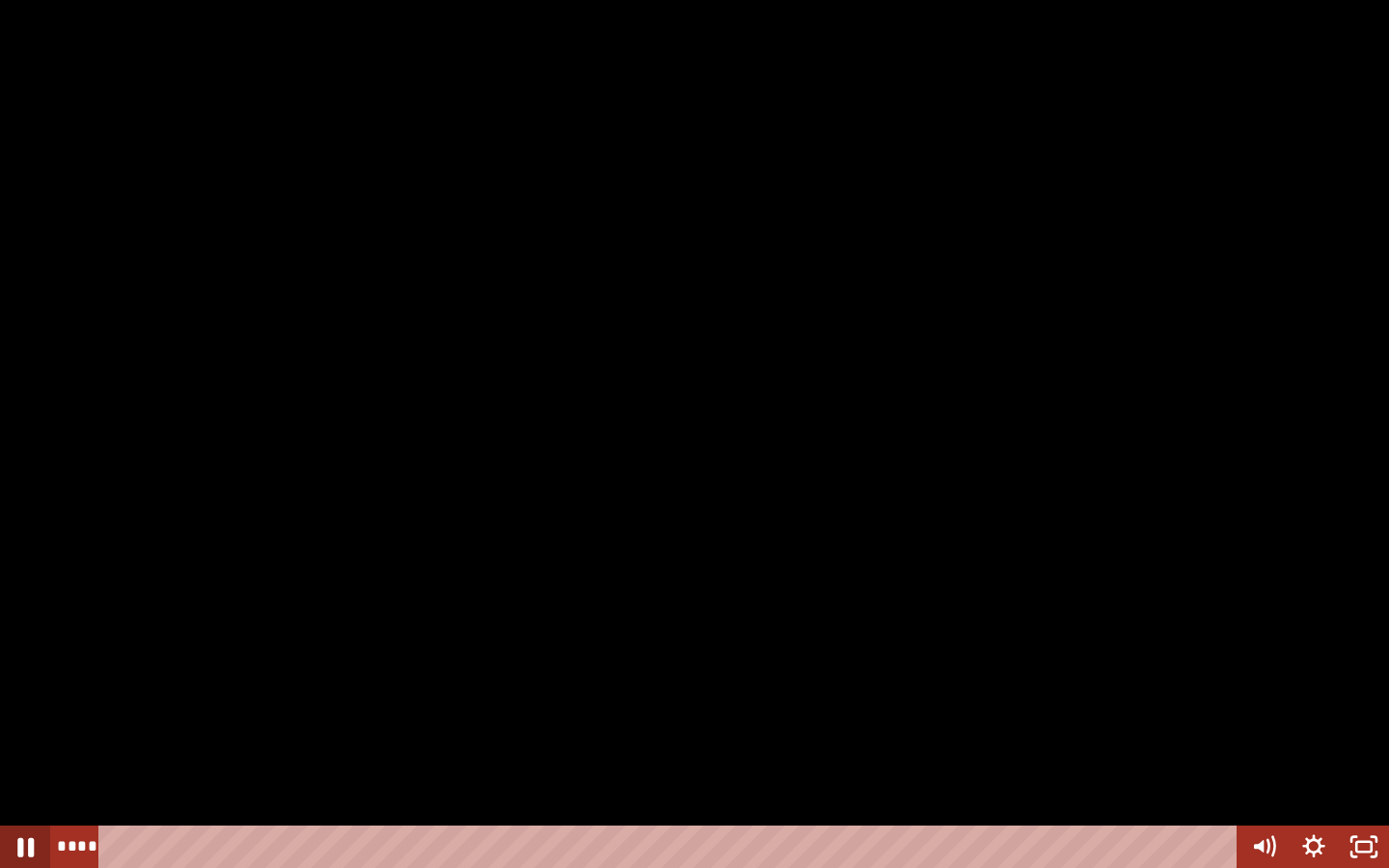 click 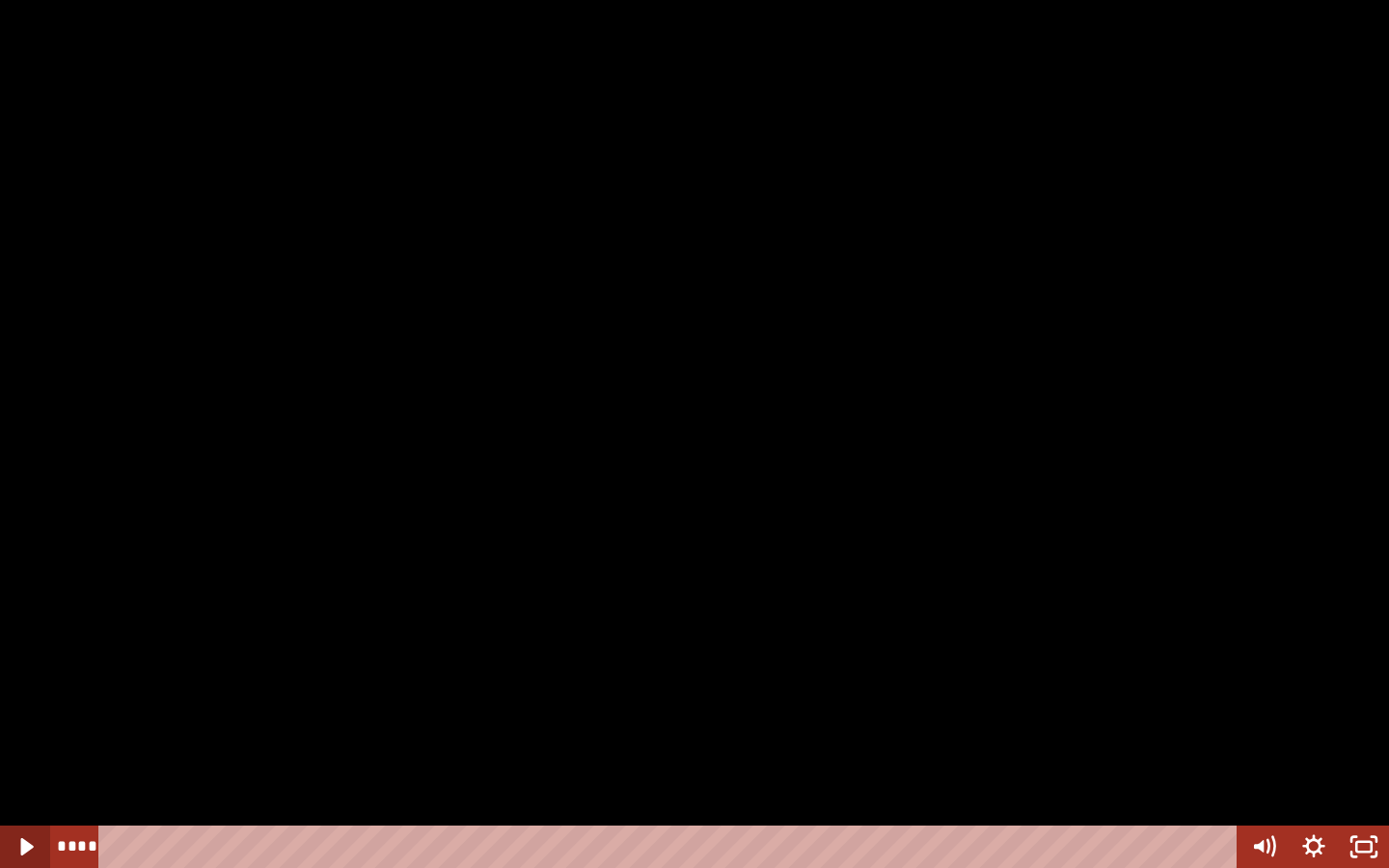 click 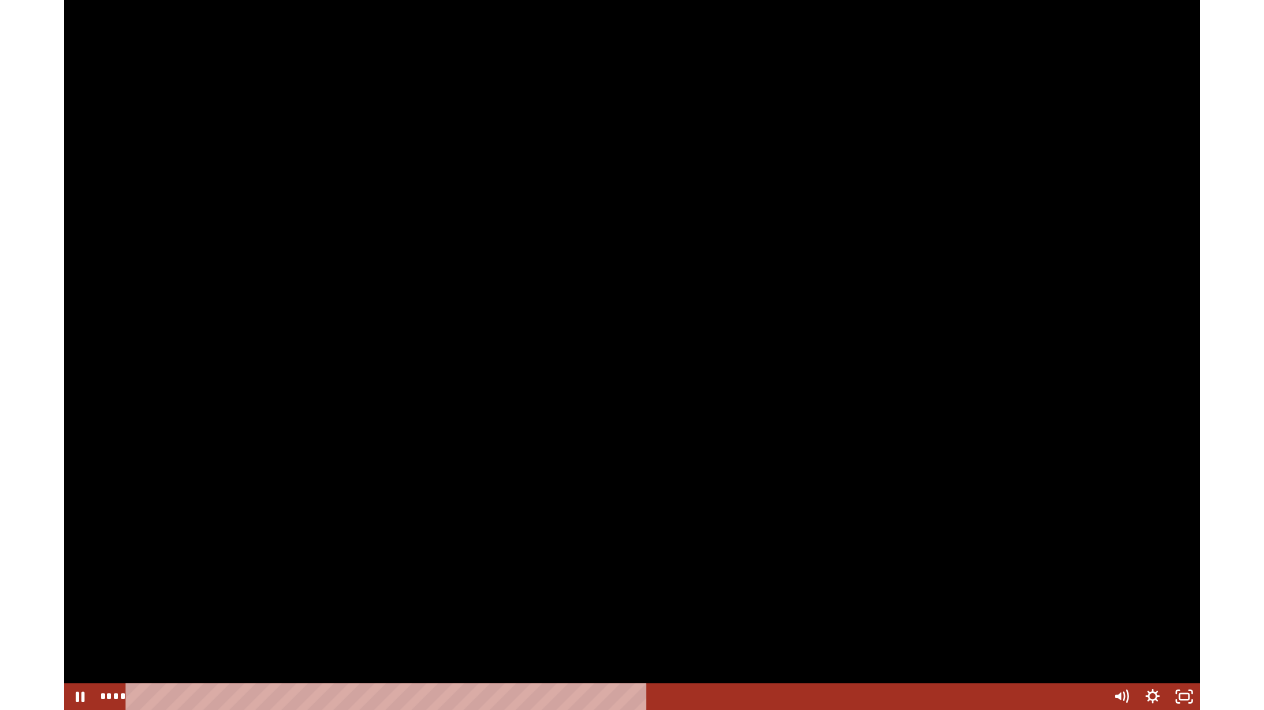 scroll, scrollTop: 610, scrollLeft: 0, axis: vertical 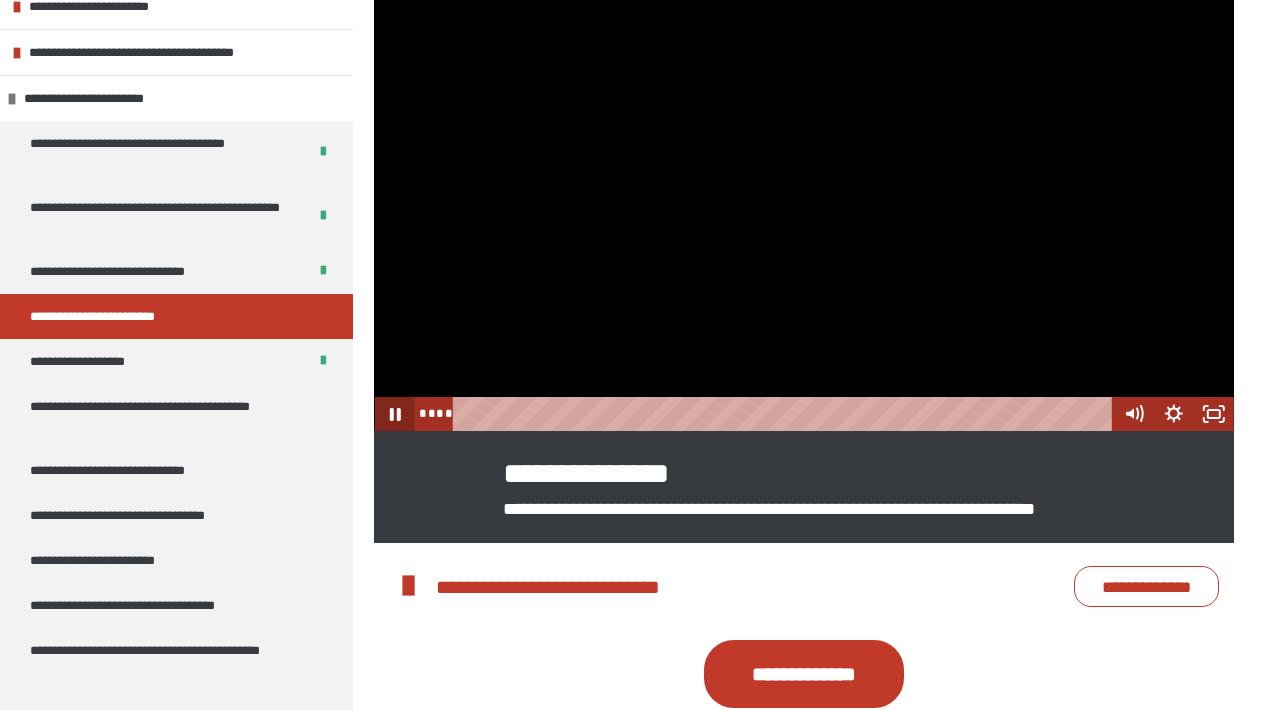 click 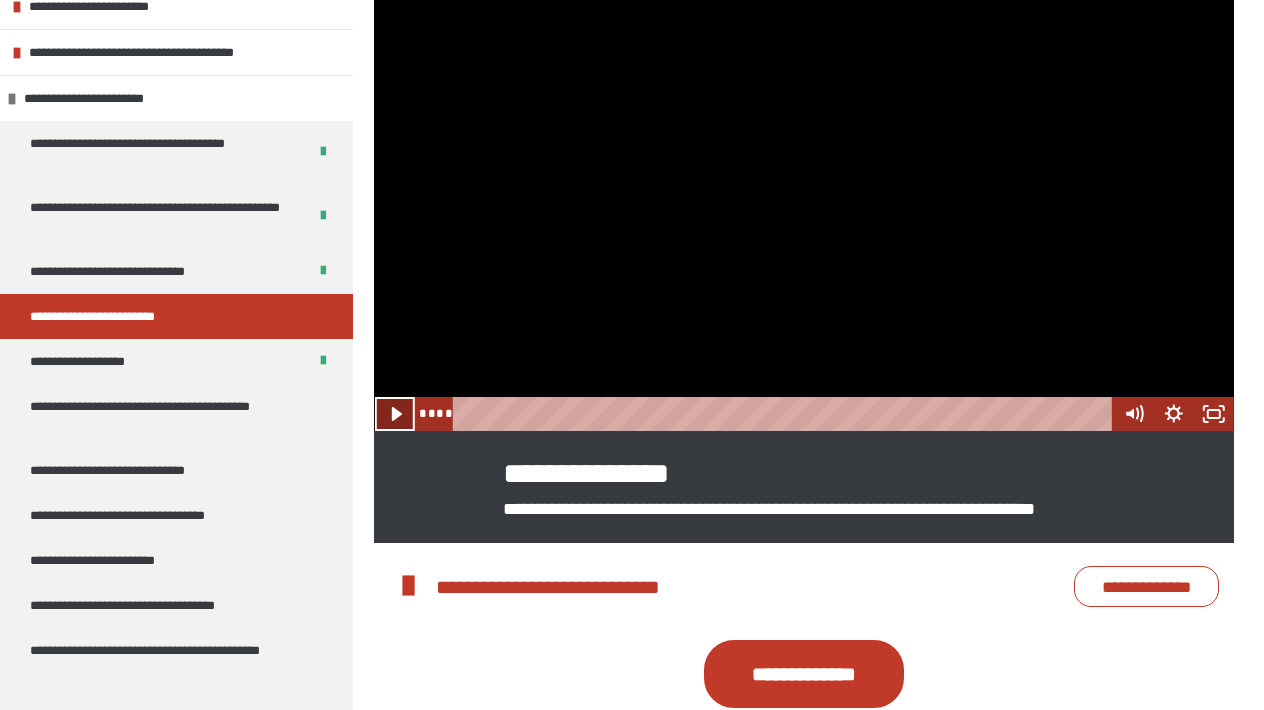 click 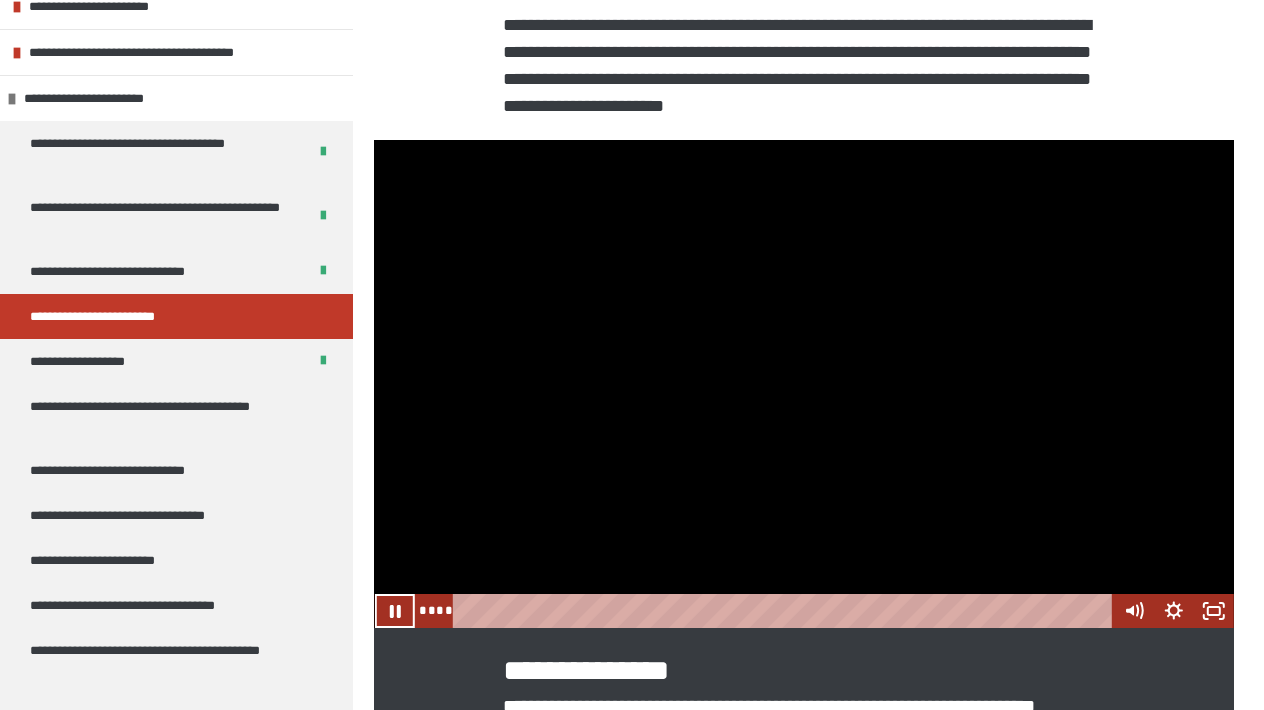 scroll, scrollTop: 400, scrollLeft: 0, axis: vertical 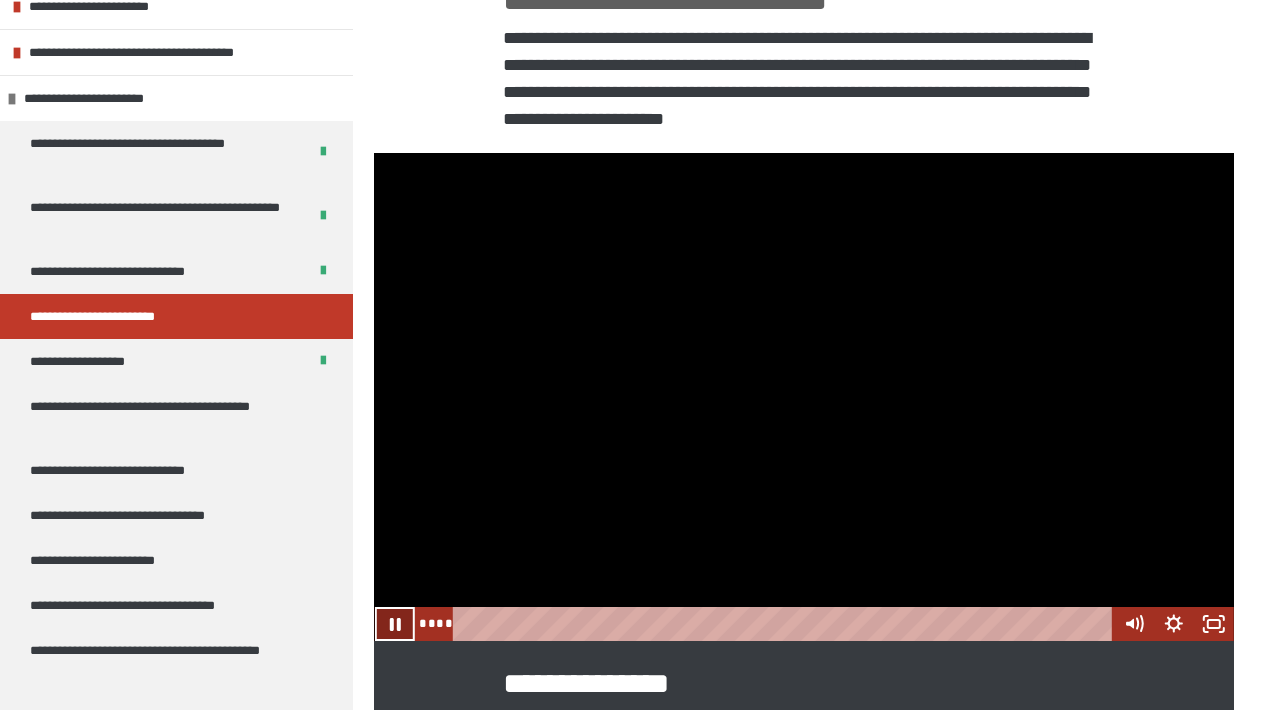 click 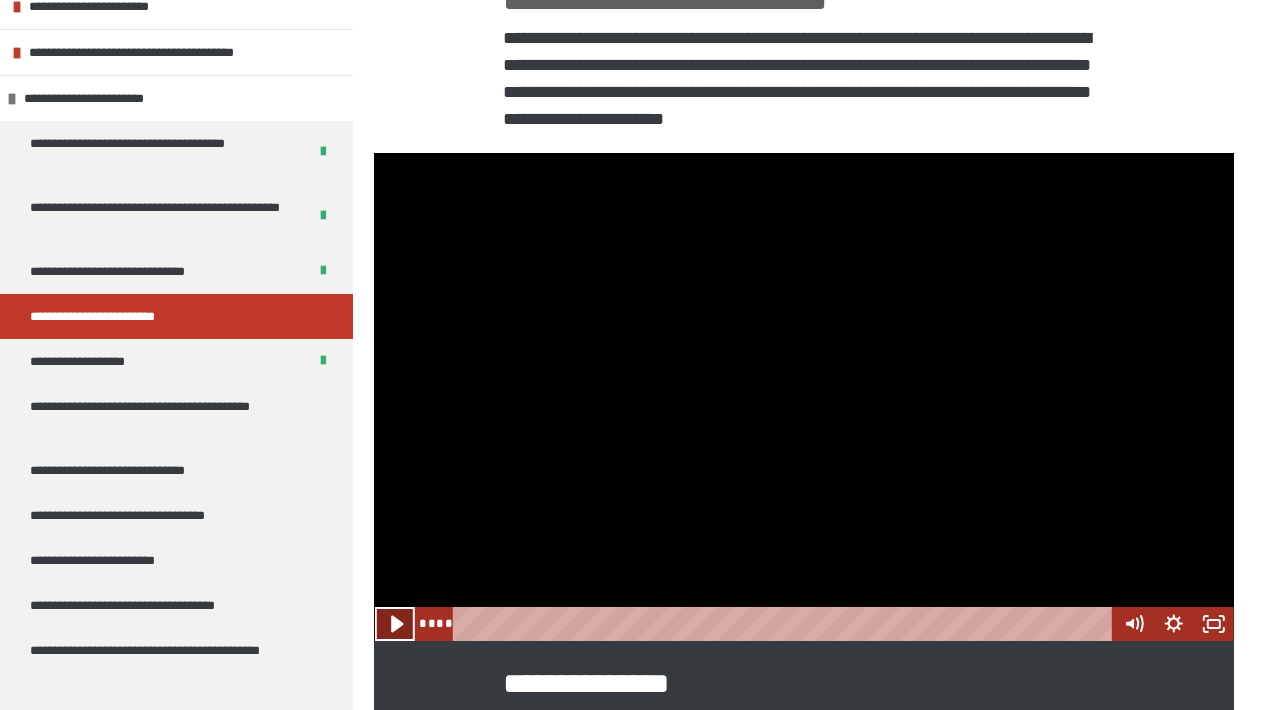 click 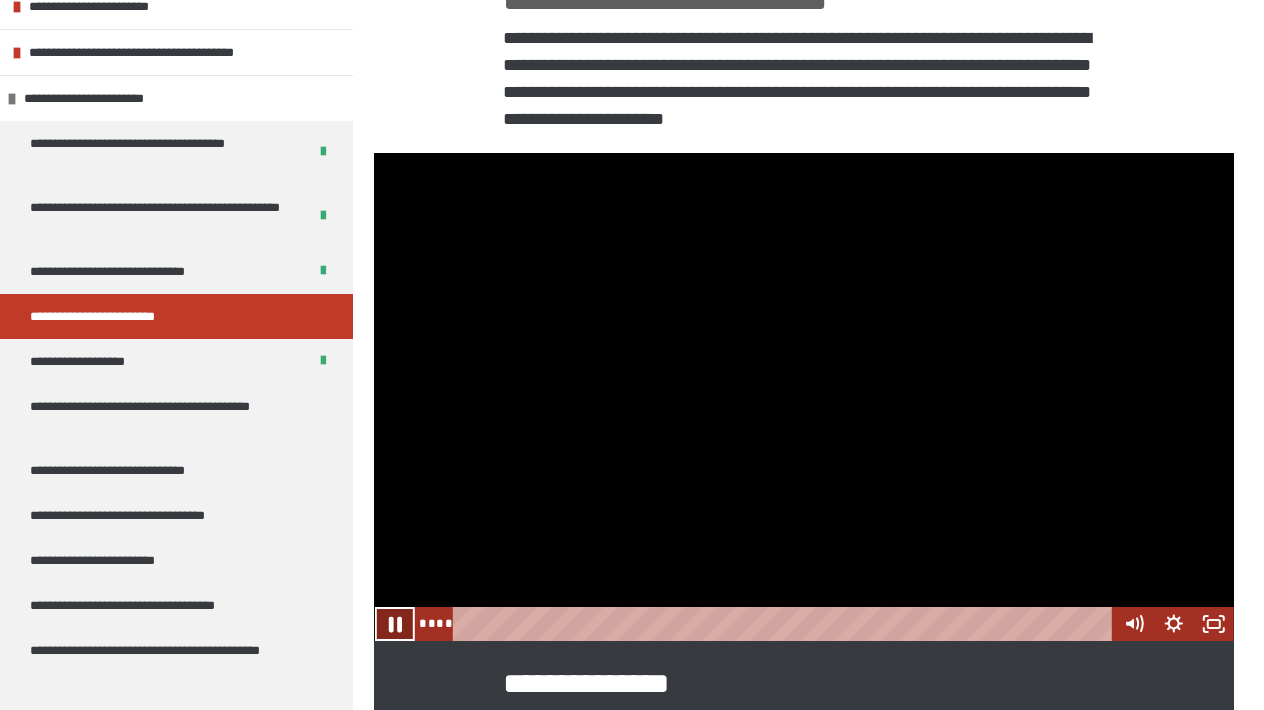 click 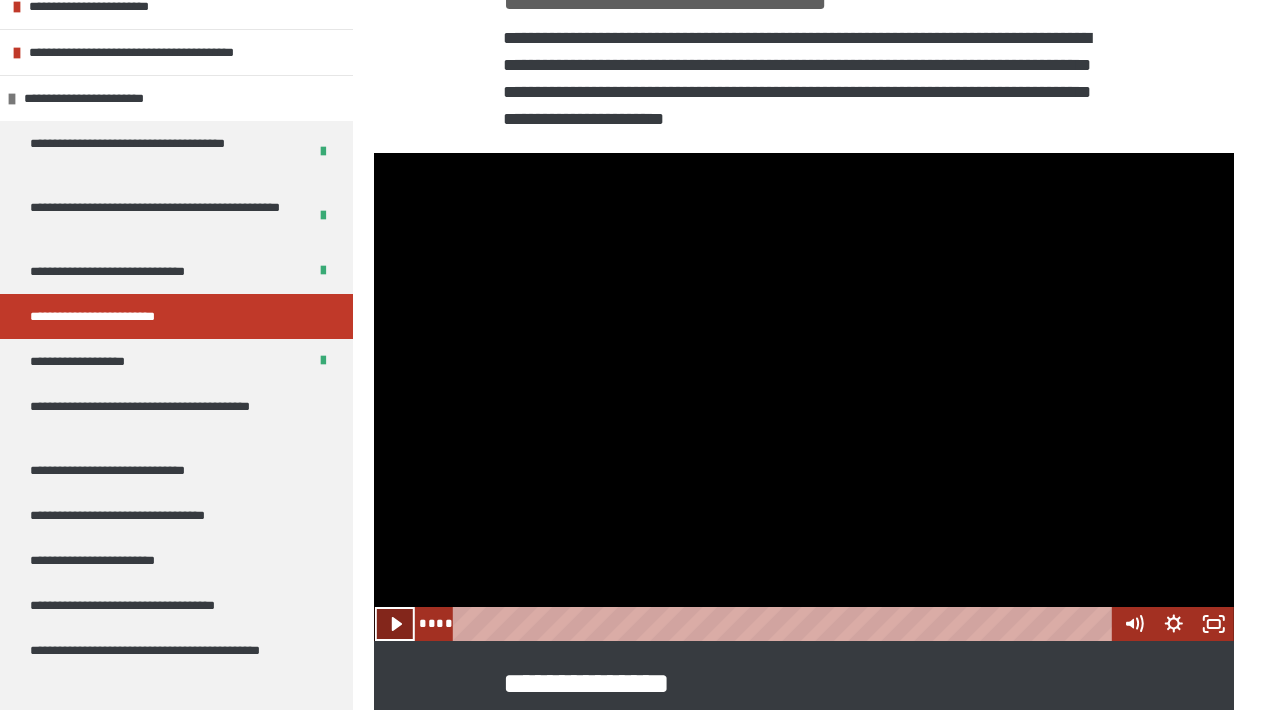 click 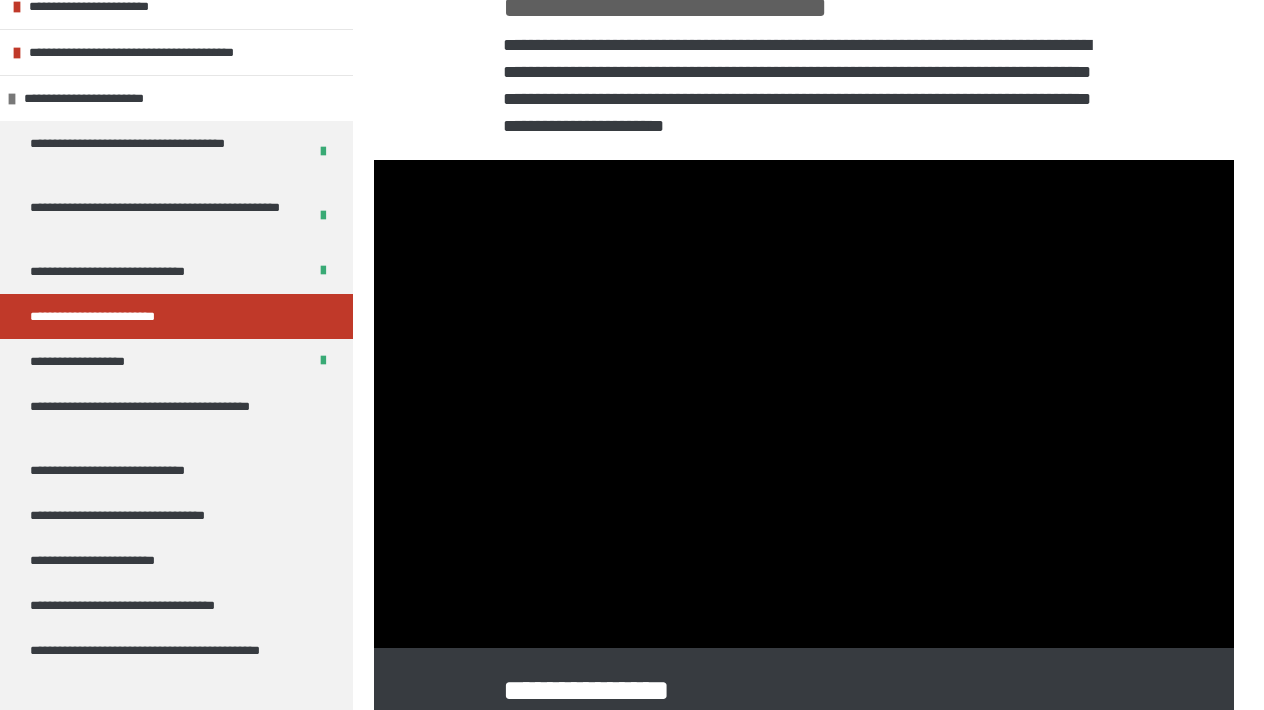 scroll, scrollTop: 353, scrollLeft: 0, axis: vertical 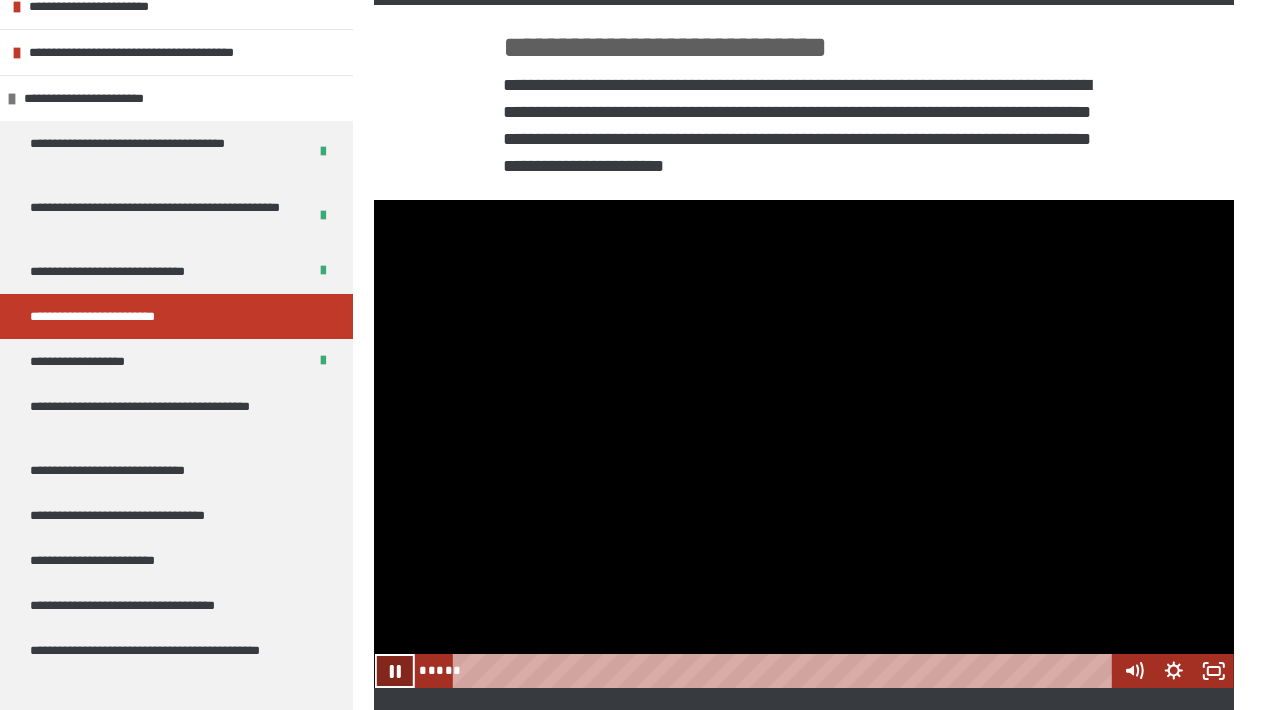 click 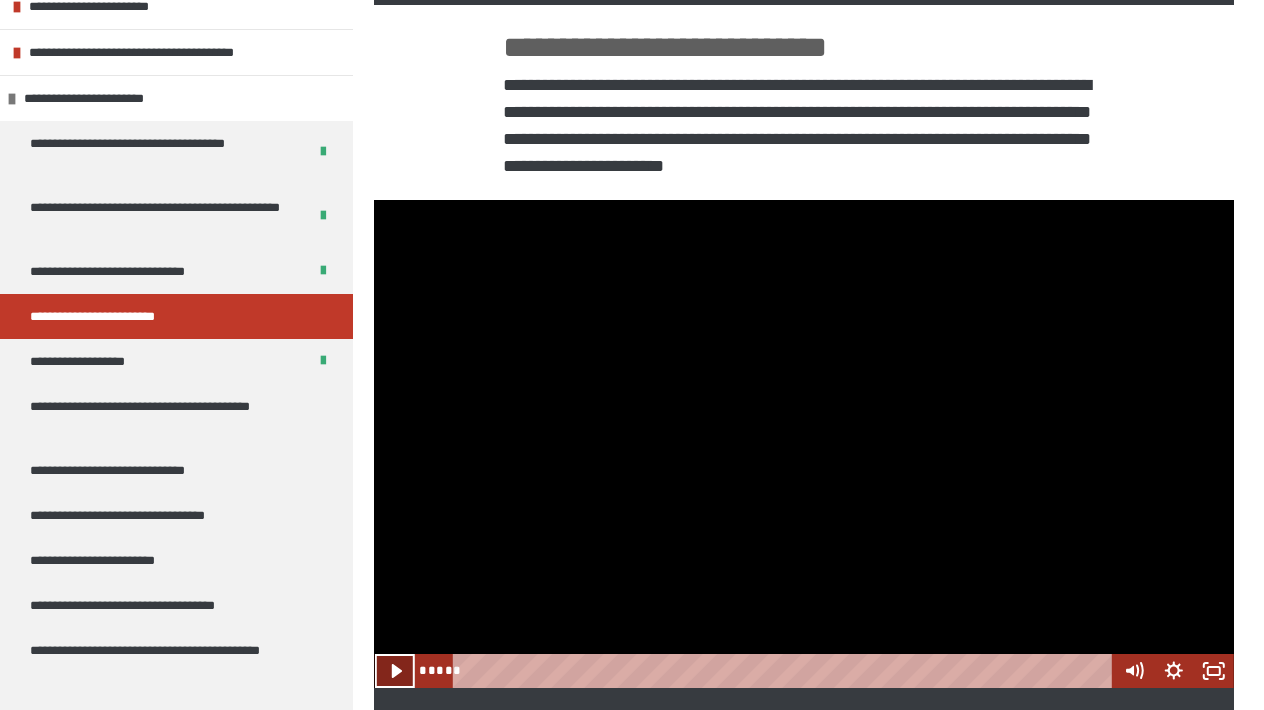 click 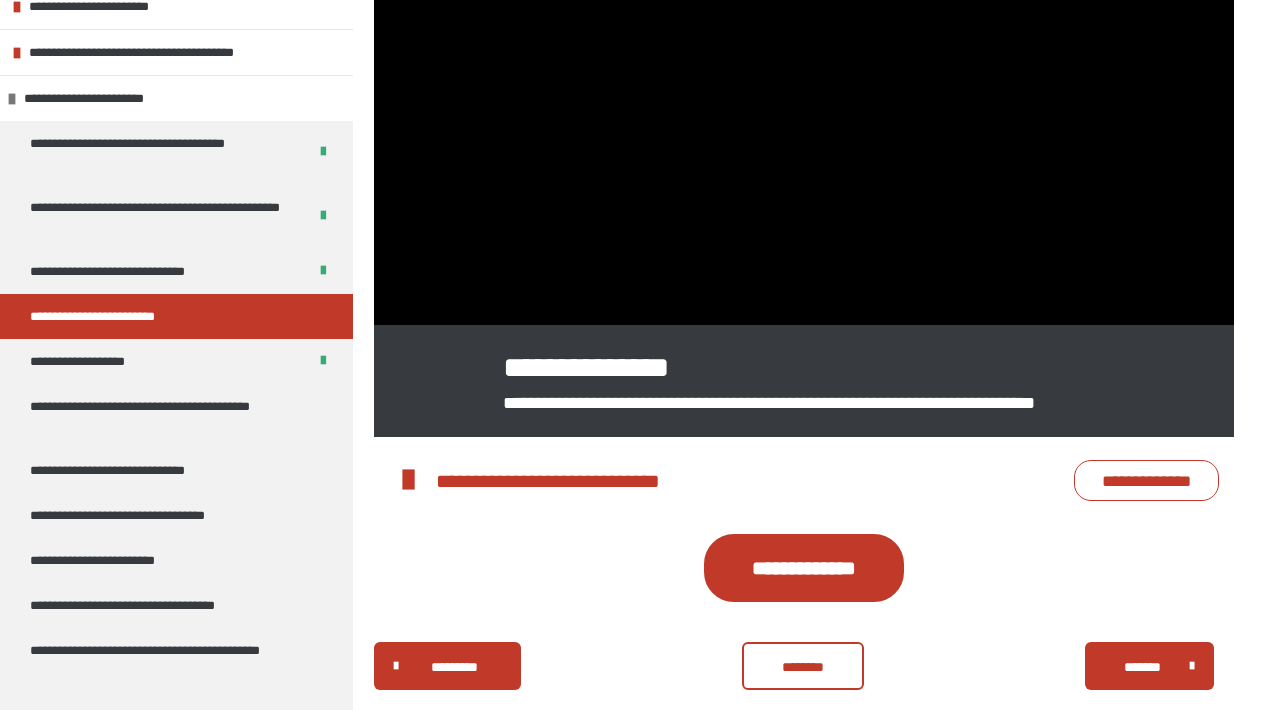 scroll, scrollTop: 718, scrollLeft: 0, axis: vertical 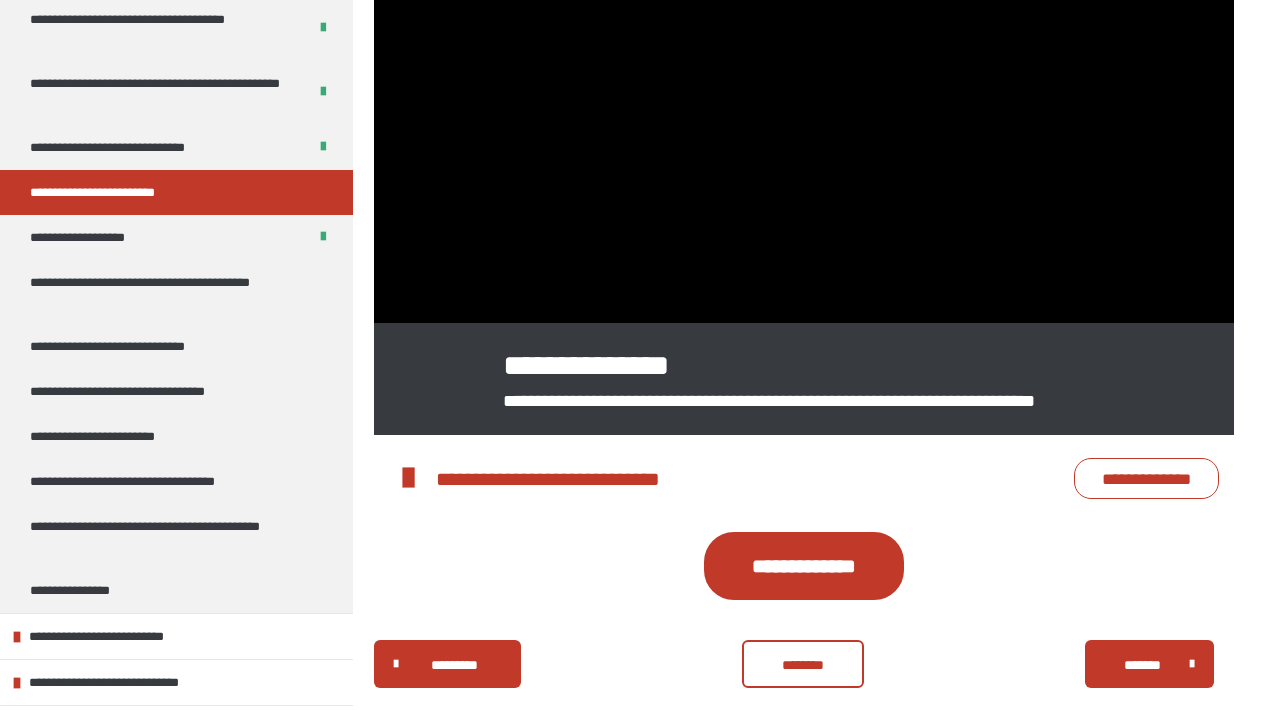 click on "**********" at bounding box center (1146, 478) 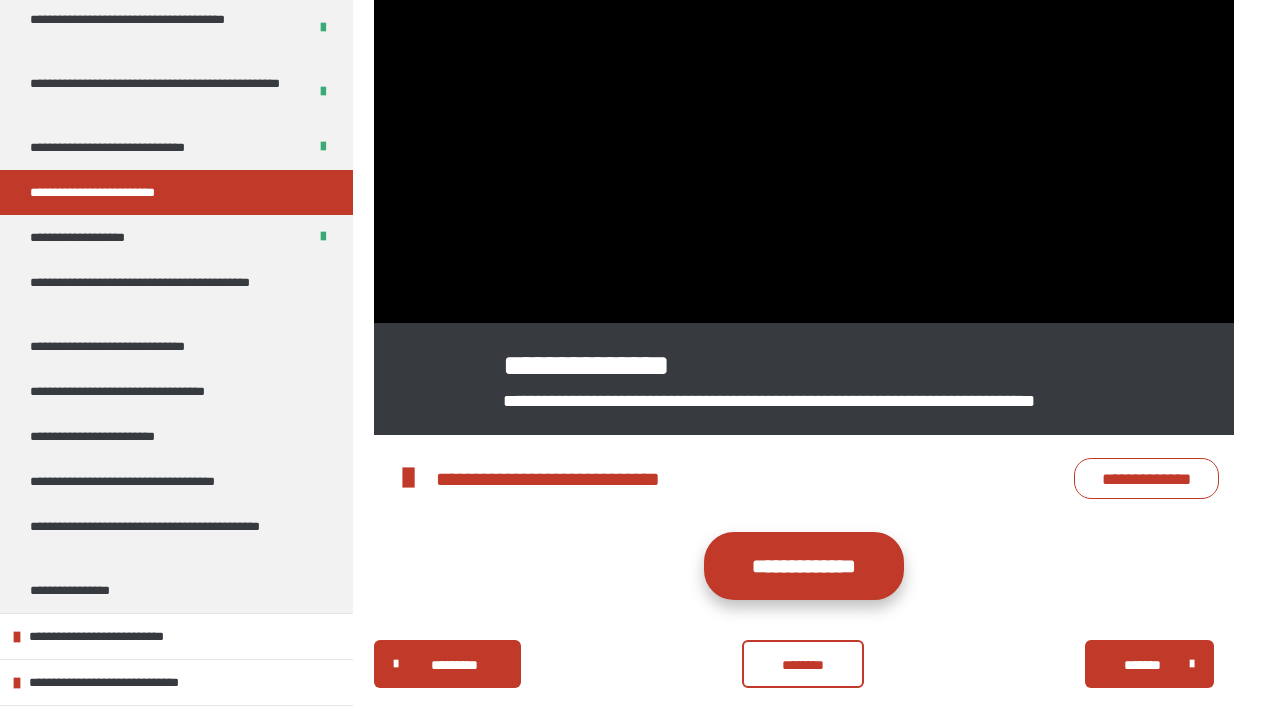 click on "**********" at bounding box center [804, 566] 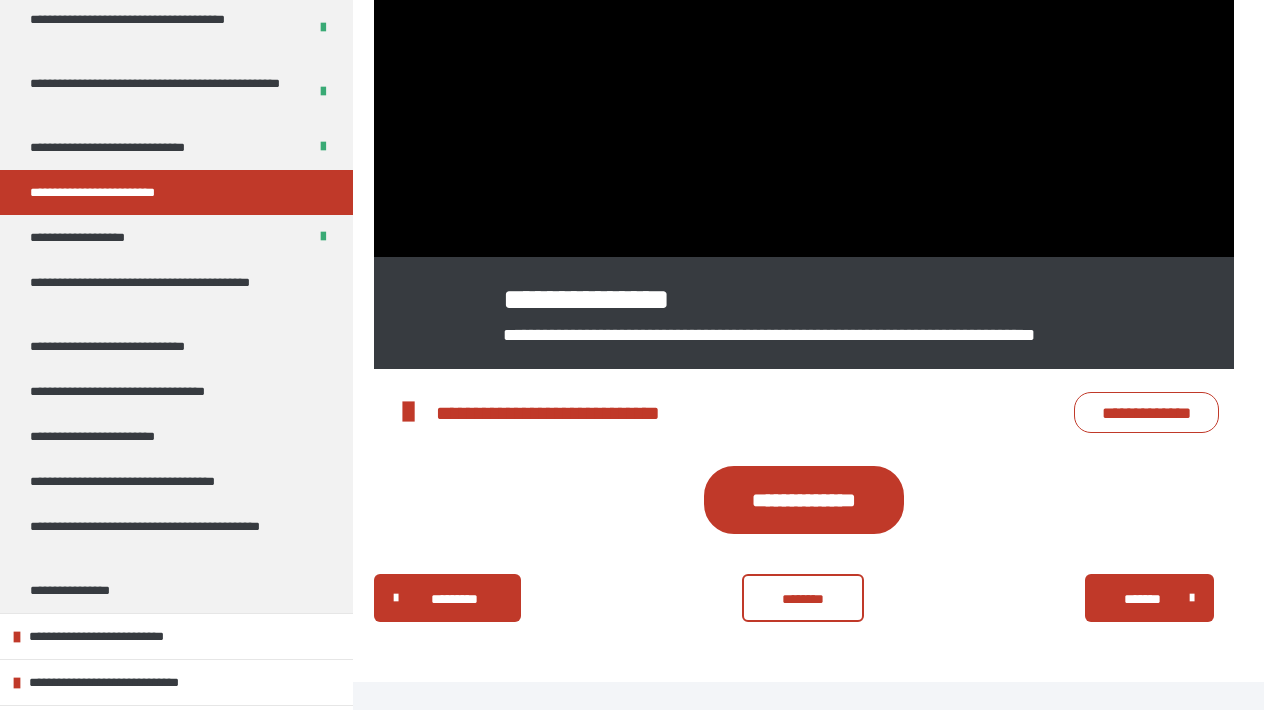 scroll, scrollTop: 784, scrollLeft: 0, axis: vertical 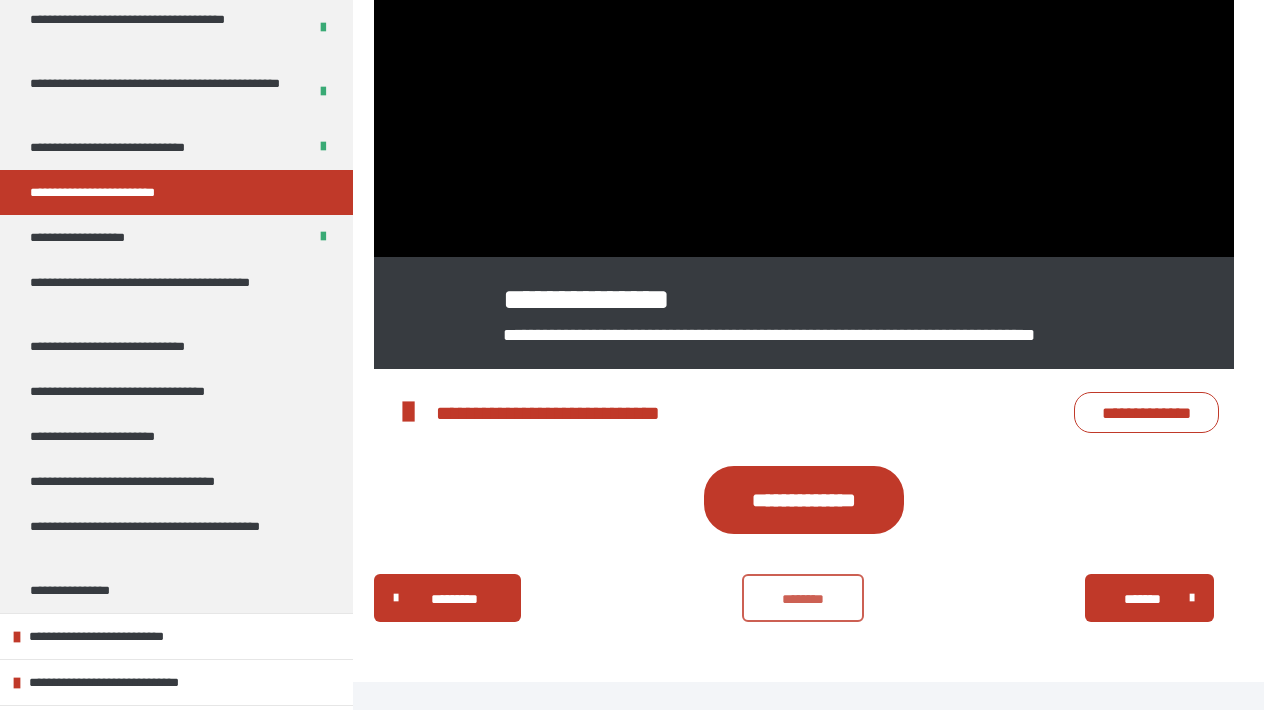 click on "********" at bounding box center (803, 599) 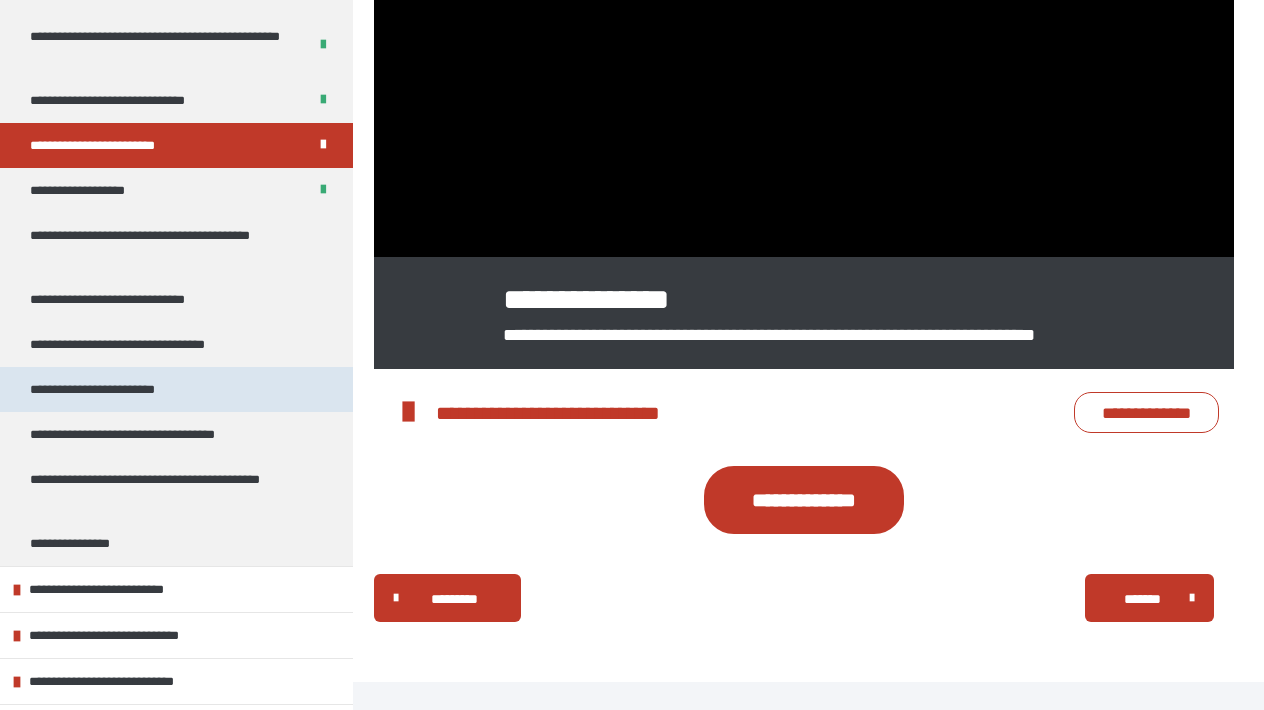 scroll, scrollTop: 416, scrollLeft: 0, axis: vertical 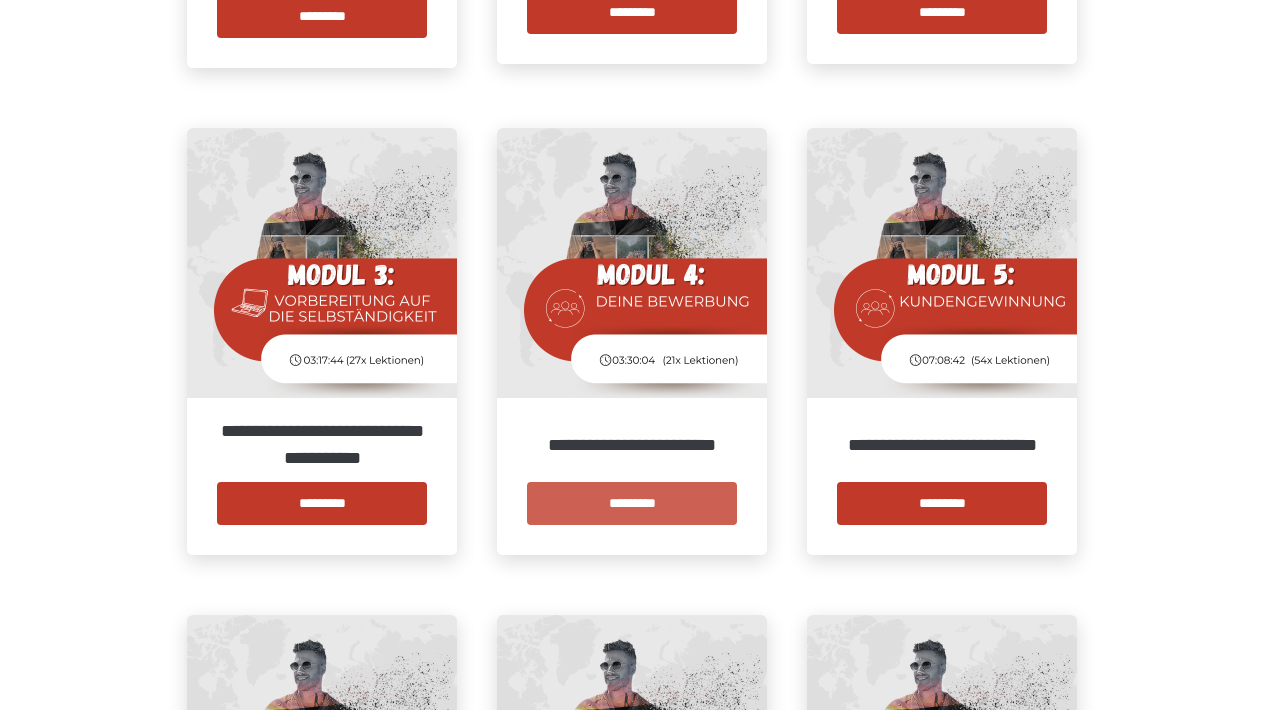 click on "*********" at bounding box center [632, 503] 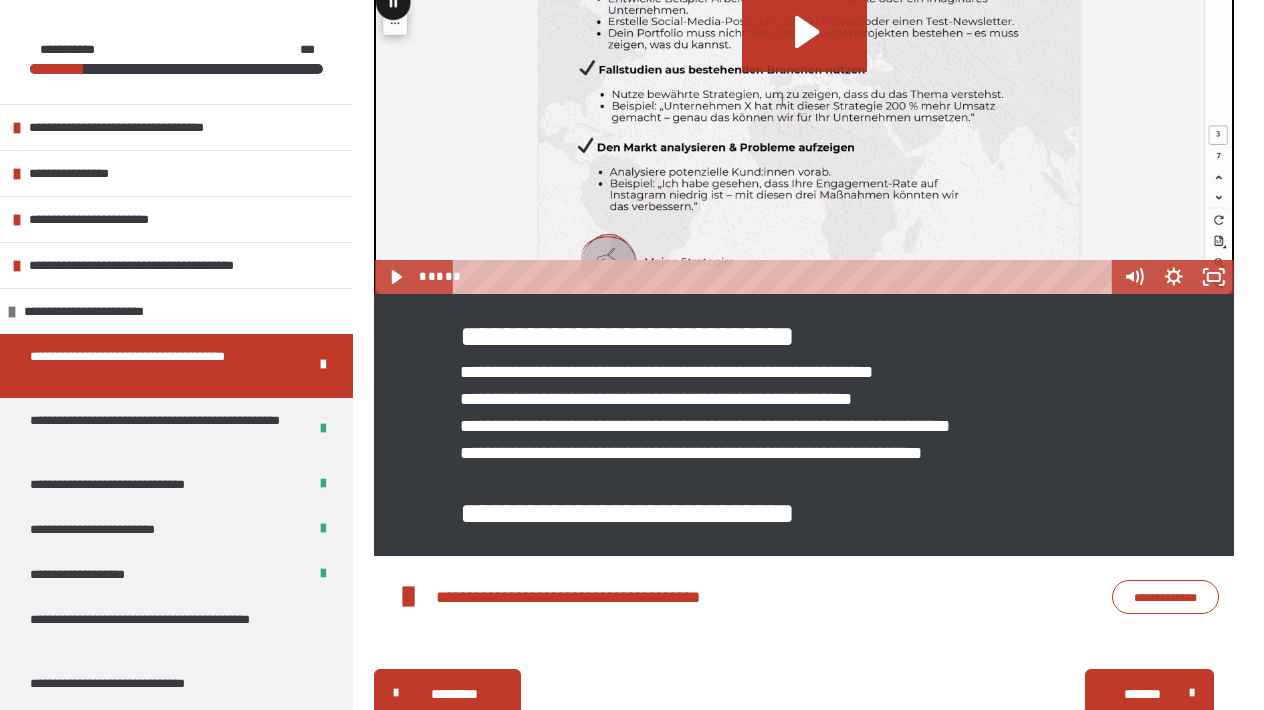 scroll, scrollTop: 828, scrollLeft: 0, axis: vertical 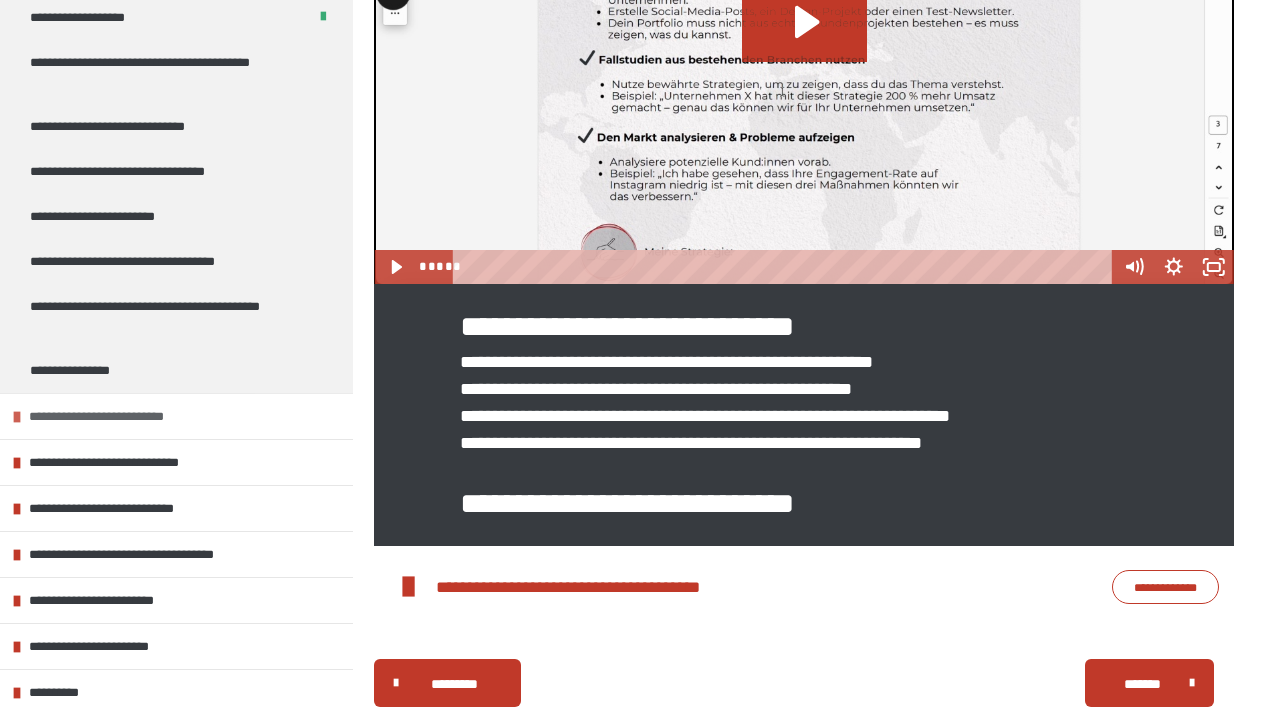 click on "**********" at bounding box center [129, 416] 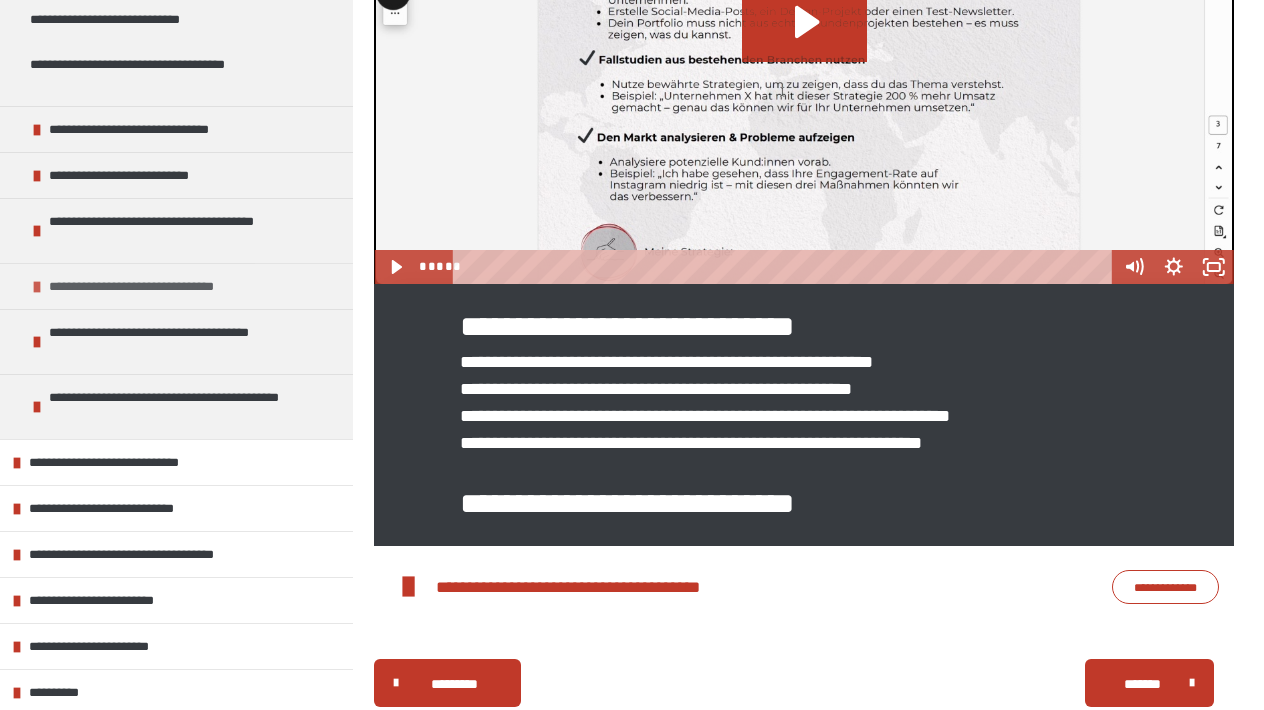 scroll, scrollTop: 1134, scrollLeft: 0, axis: vertical 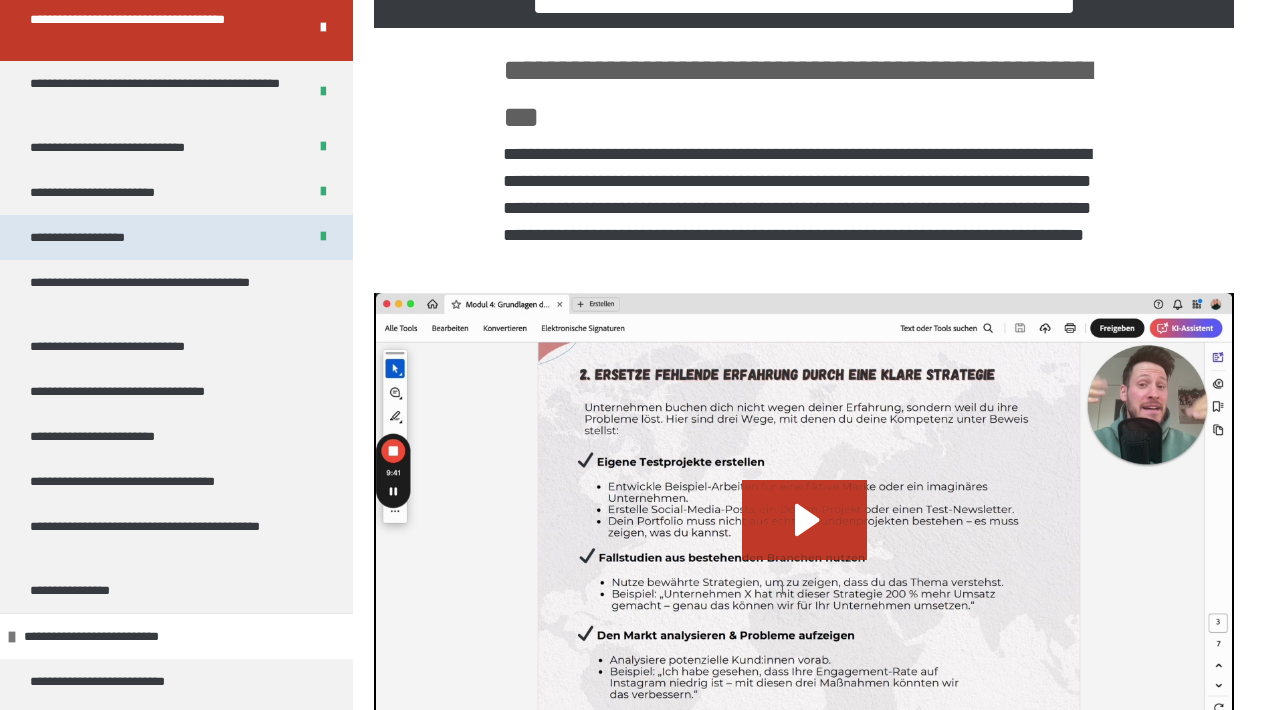 click on "**********" at bounding box center (176, 237) 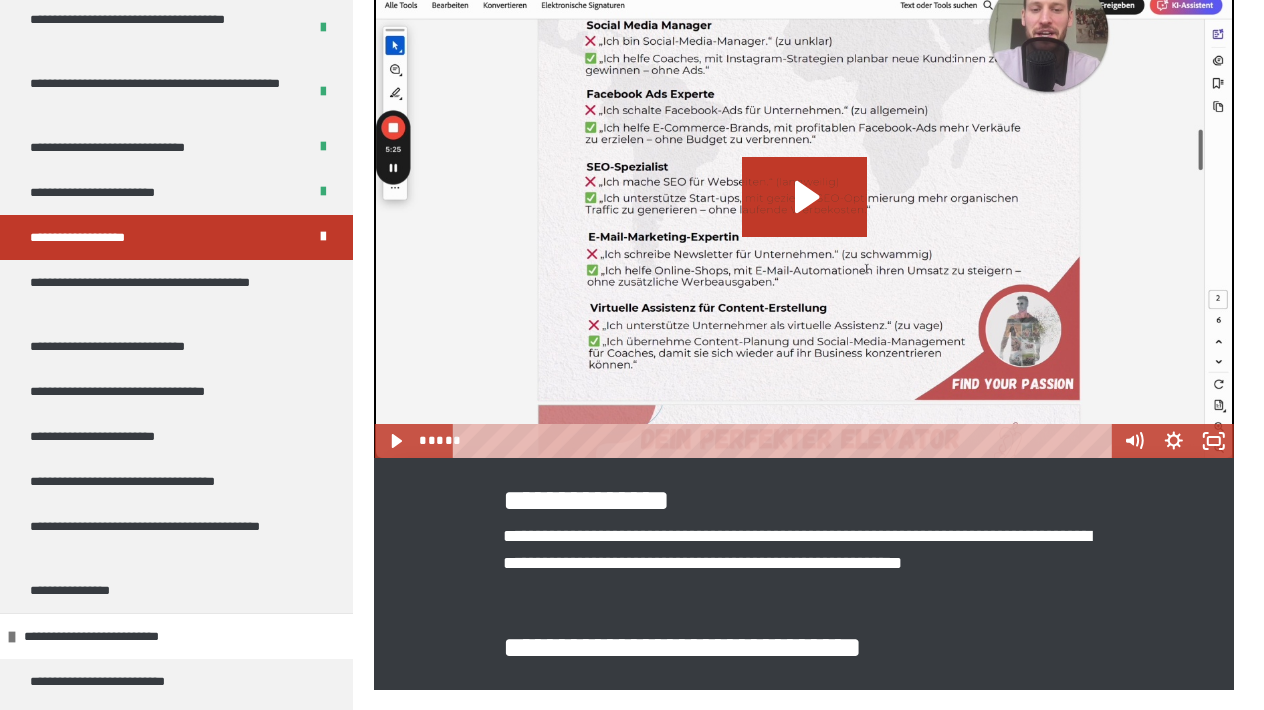 scroll, scrollTop: 625, scrollLeft: 0, axis: vertical 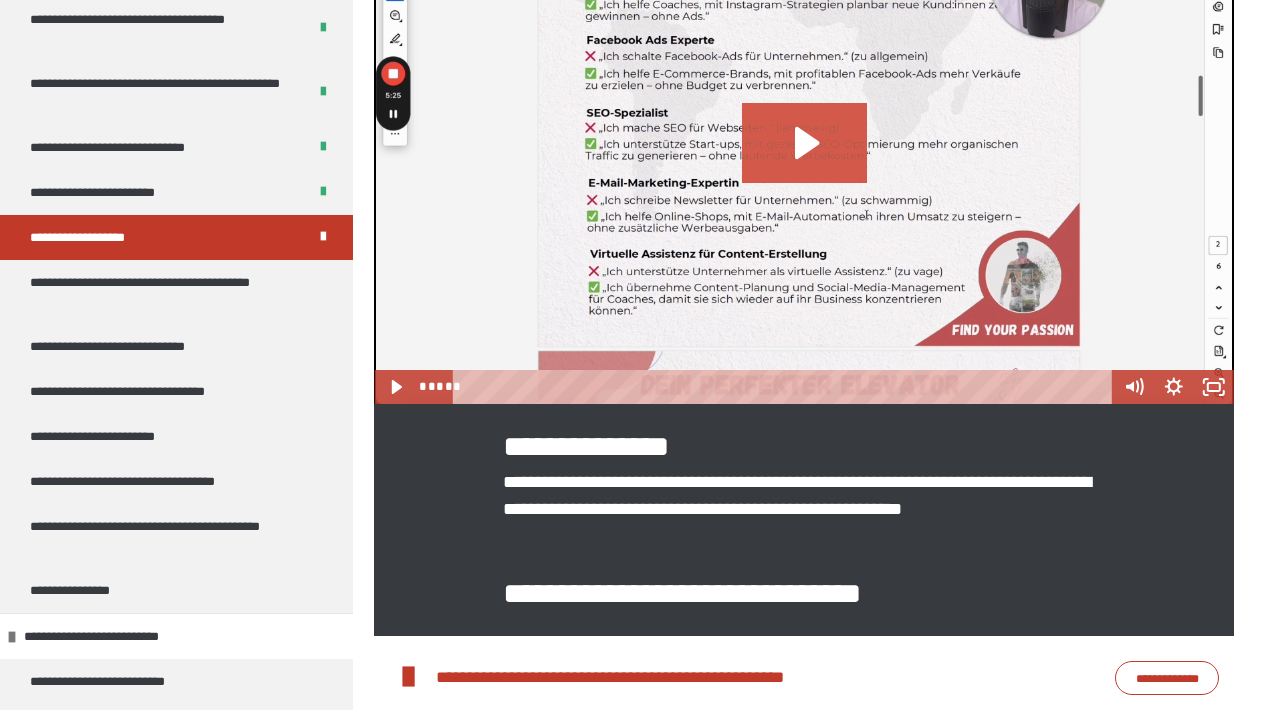 click 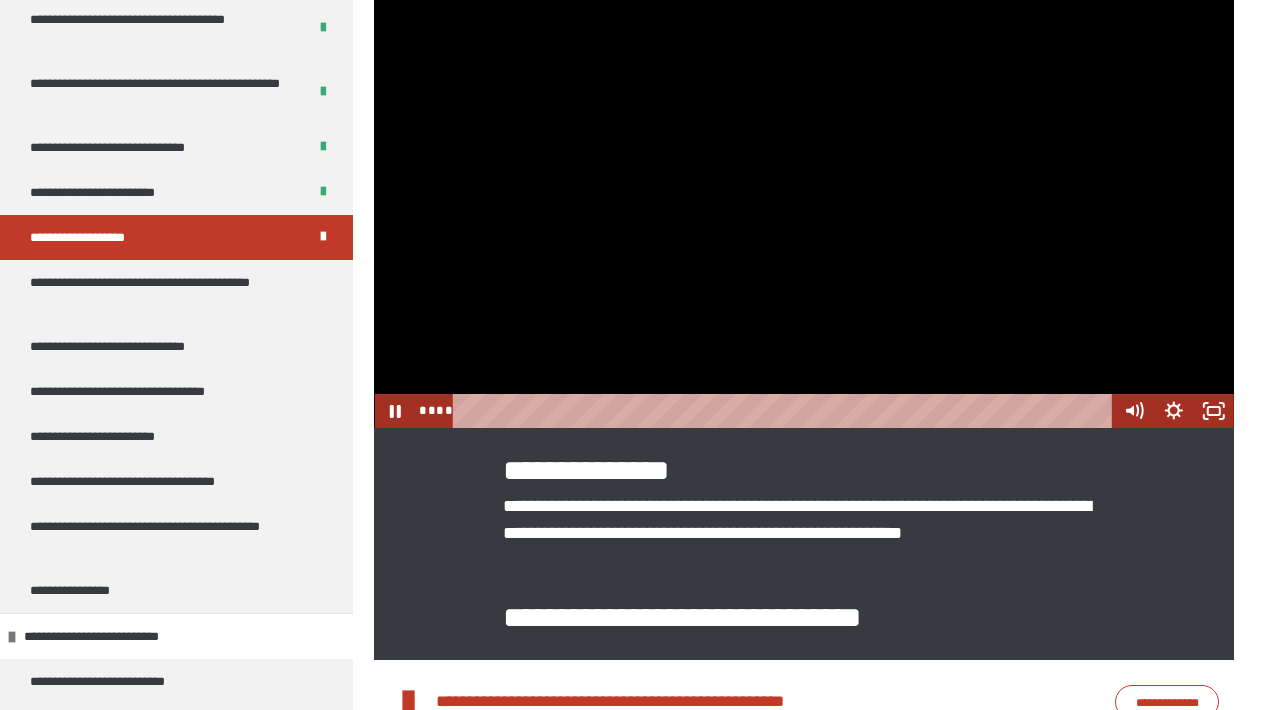 scroll, scrollTop: 596, scrollLeft: 0, axis: vertical 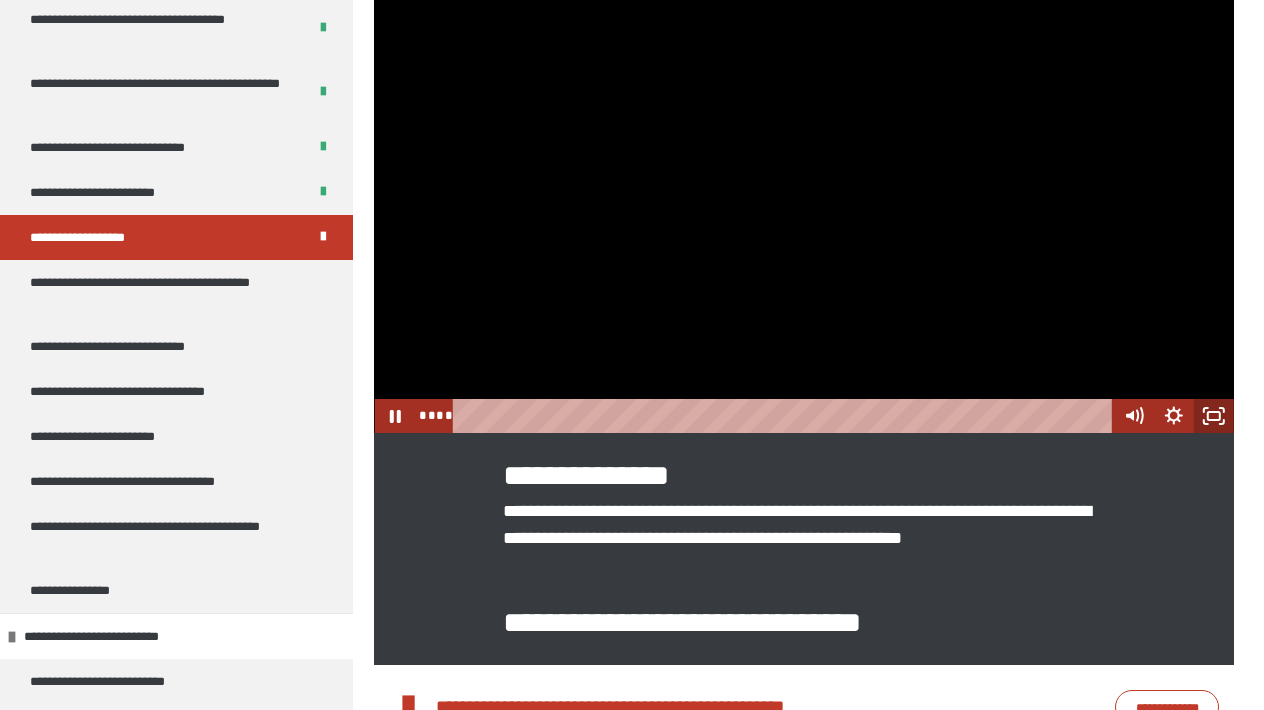click 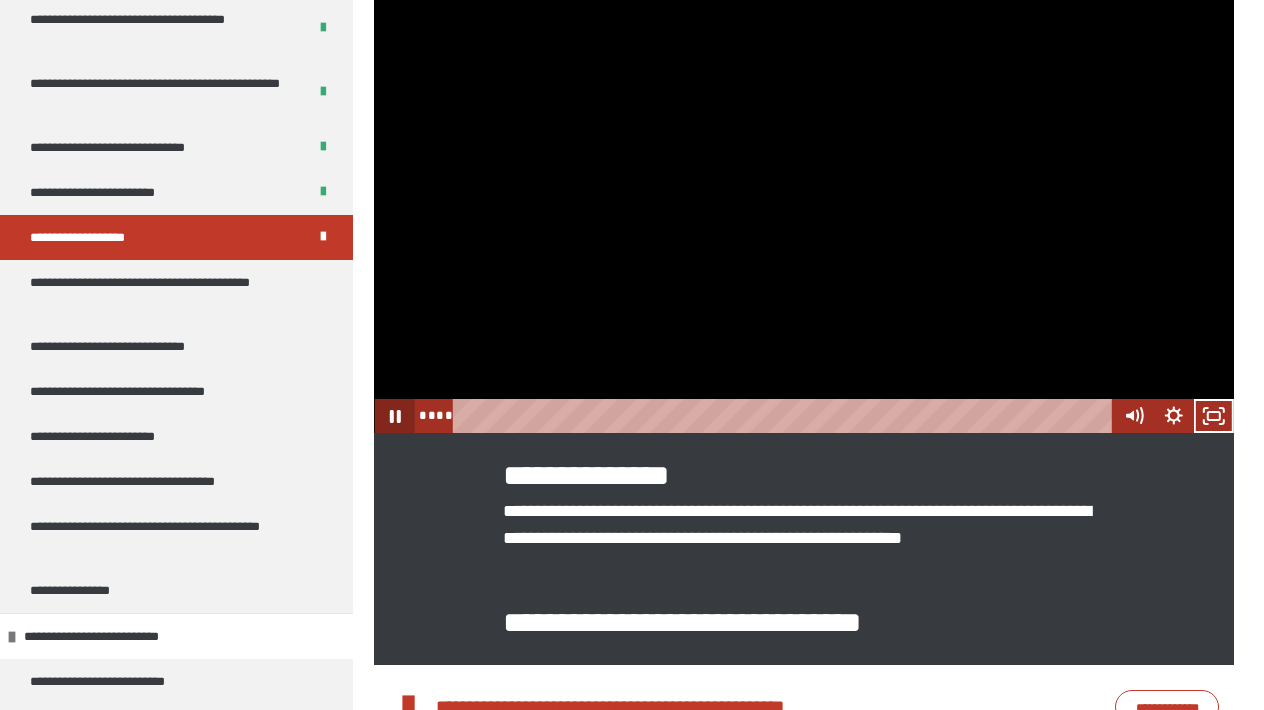click 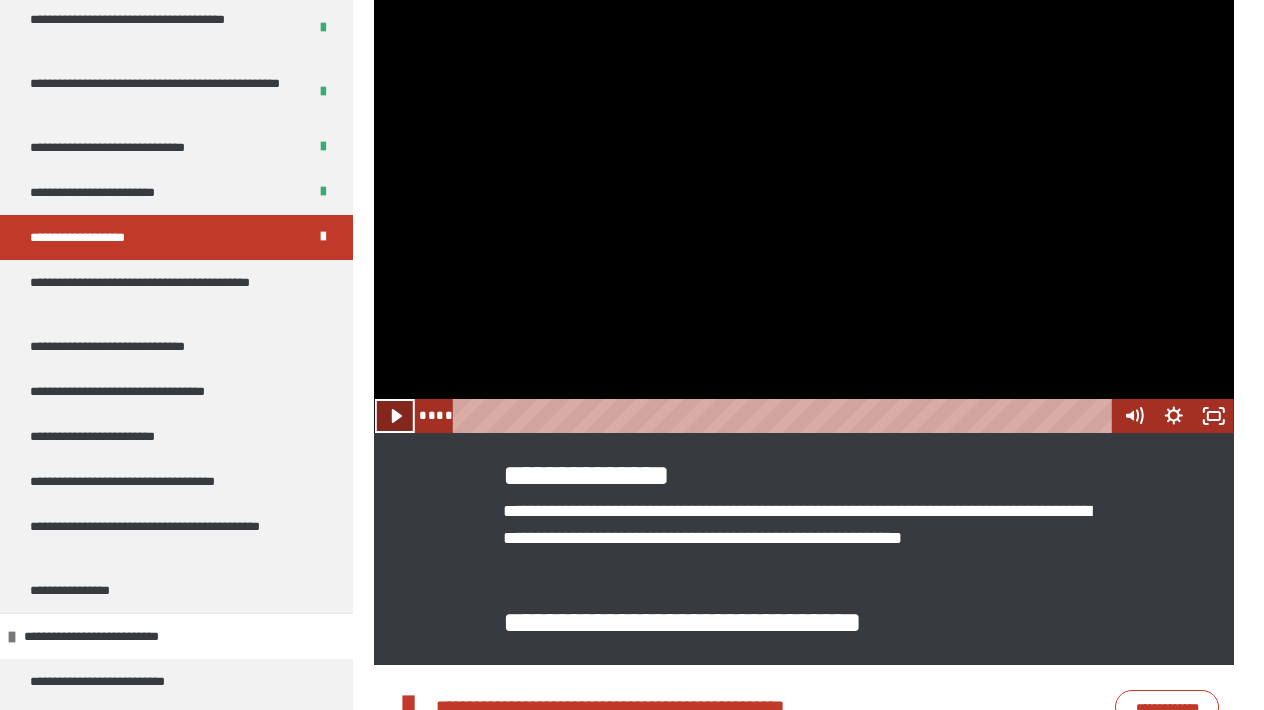 click 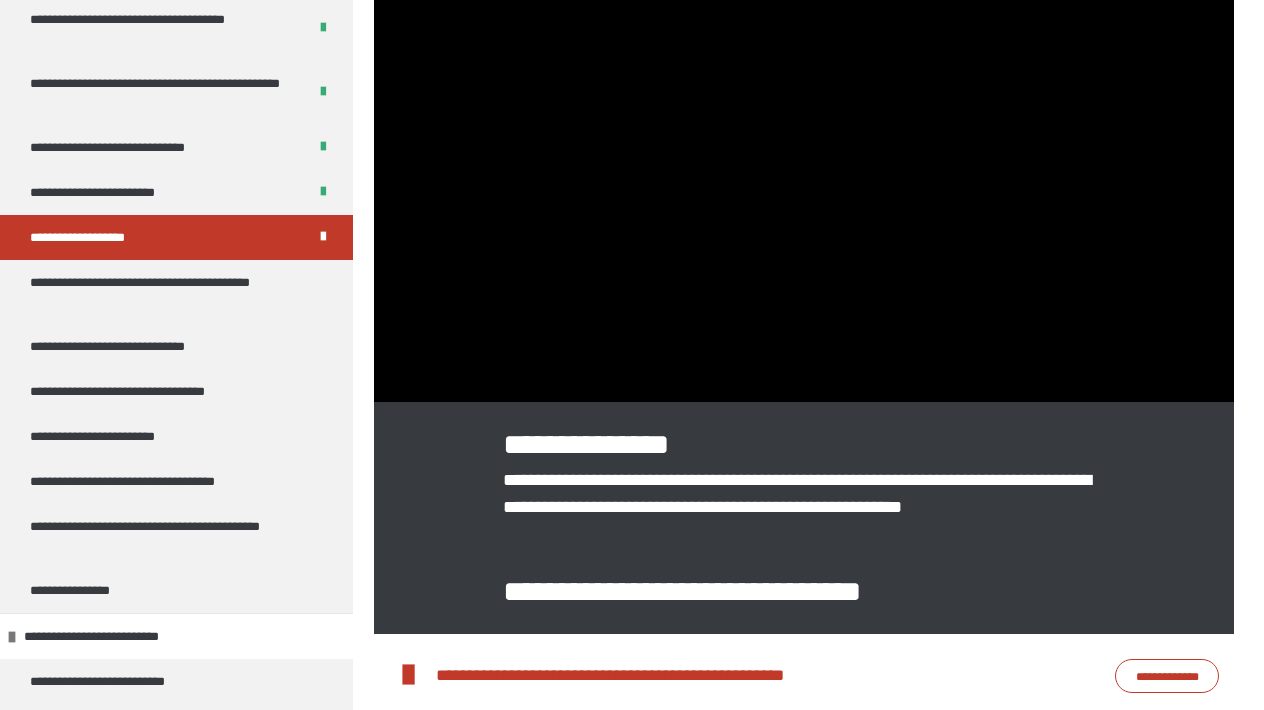 scroll, scrollTop: 637, scrollLeft: 0, axis: vertical 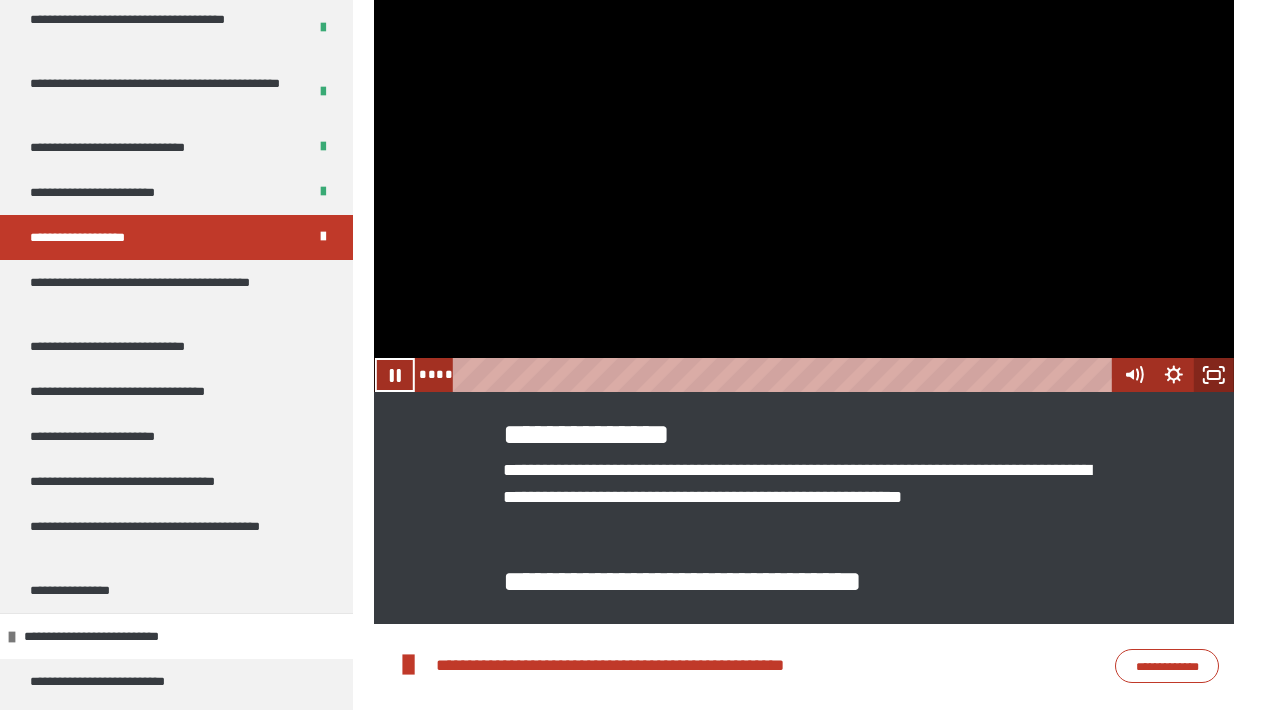 click 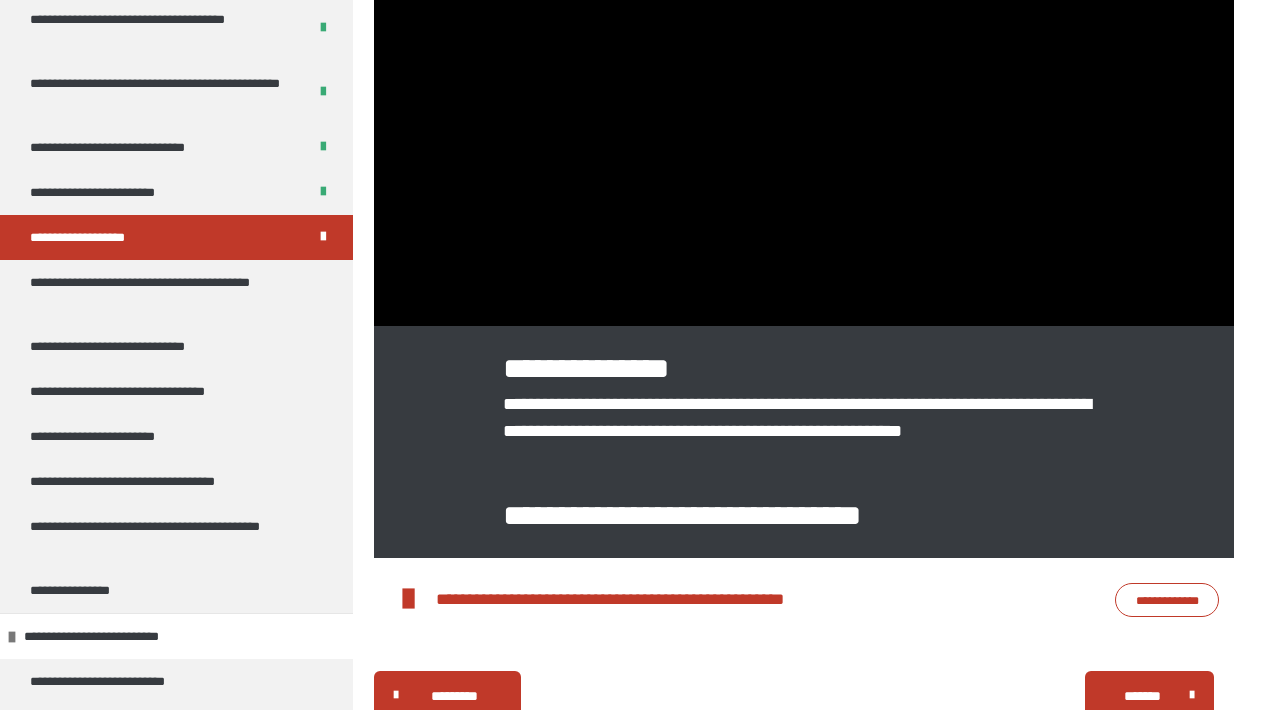 scroll, scrollTop: 222, scrollLeft: 0, axis: vertical 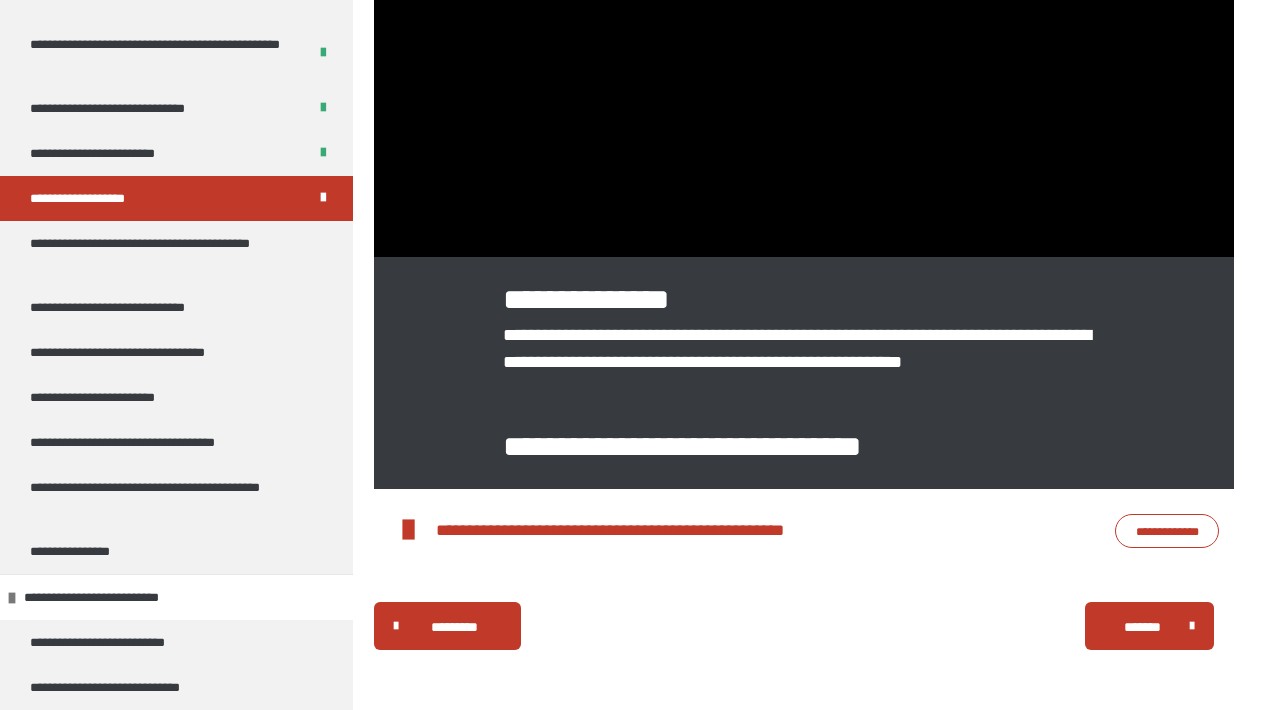 click on "**********" at bounding box center [168, 253] 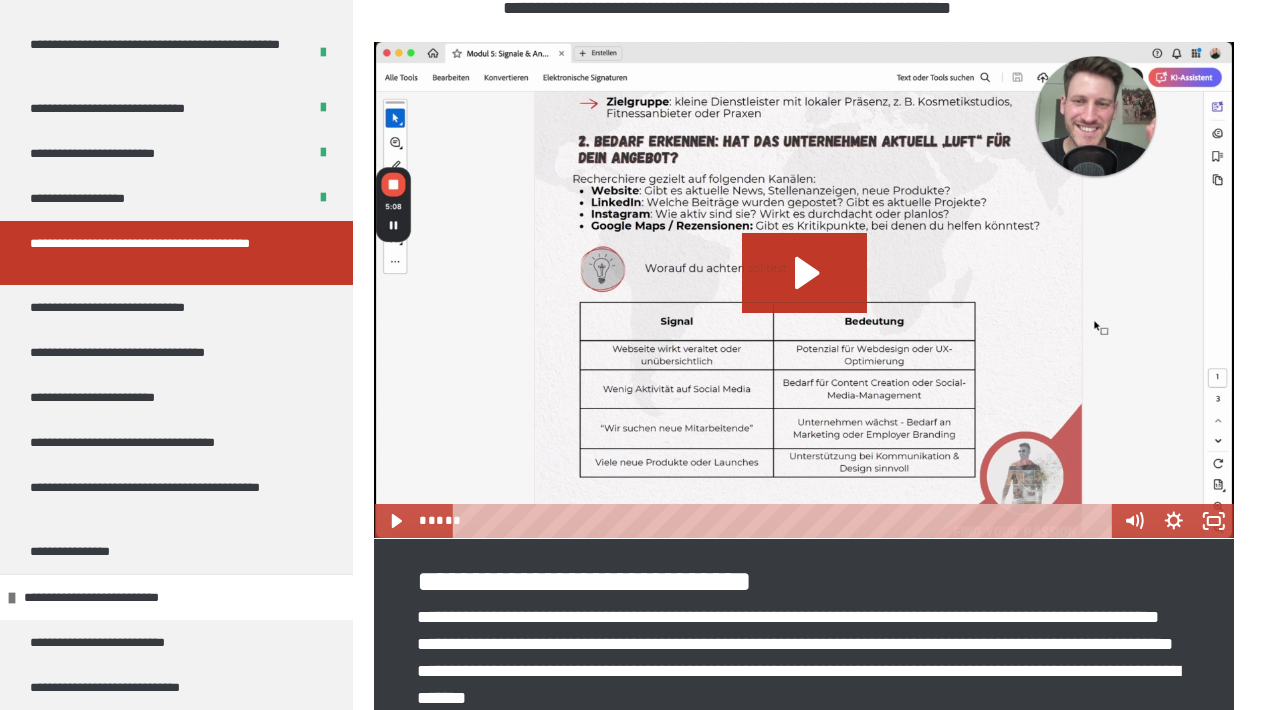 scroll, scrollTop: 485, scrollLeft: 0, axis: vertical 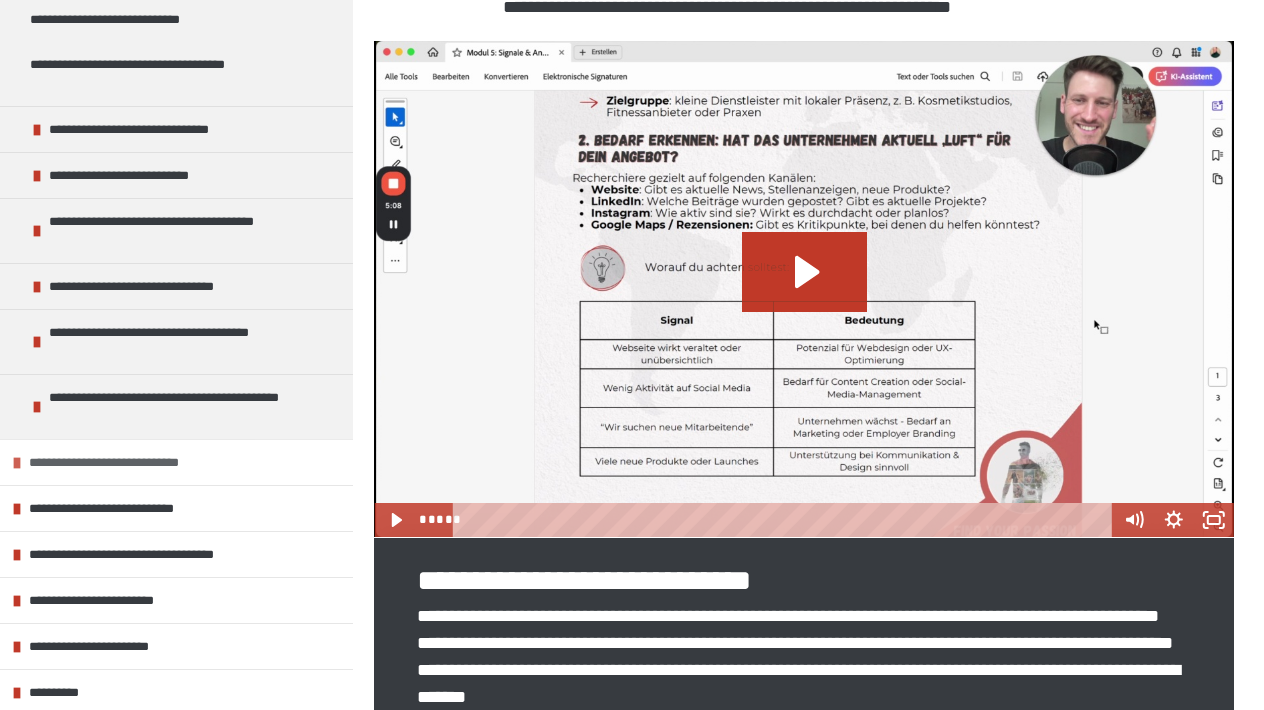 click on "**********" at bounding box center [152, 462] 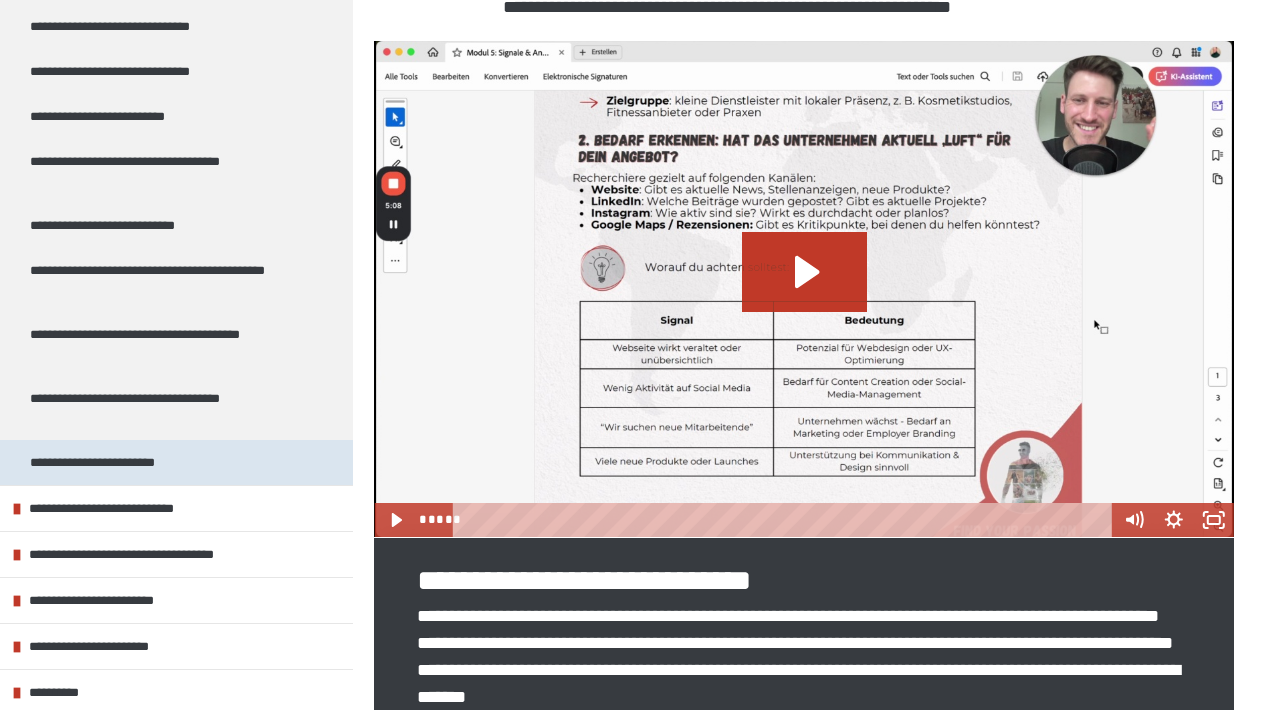scroll, scrollTop: 2058, scrollLeft: 0, axis: vertical 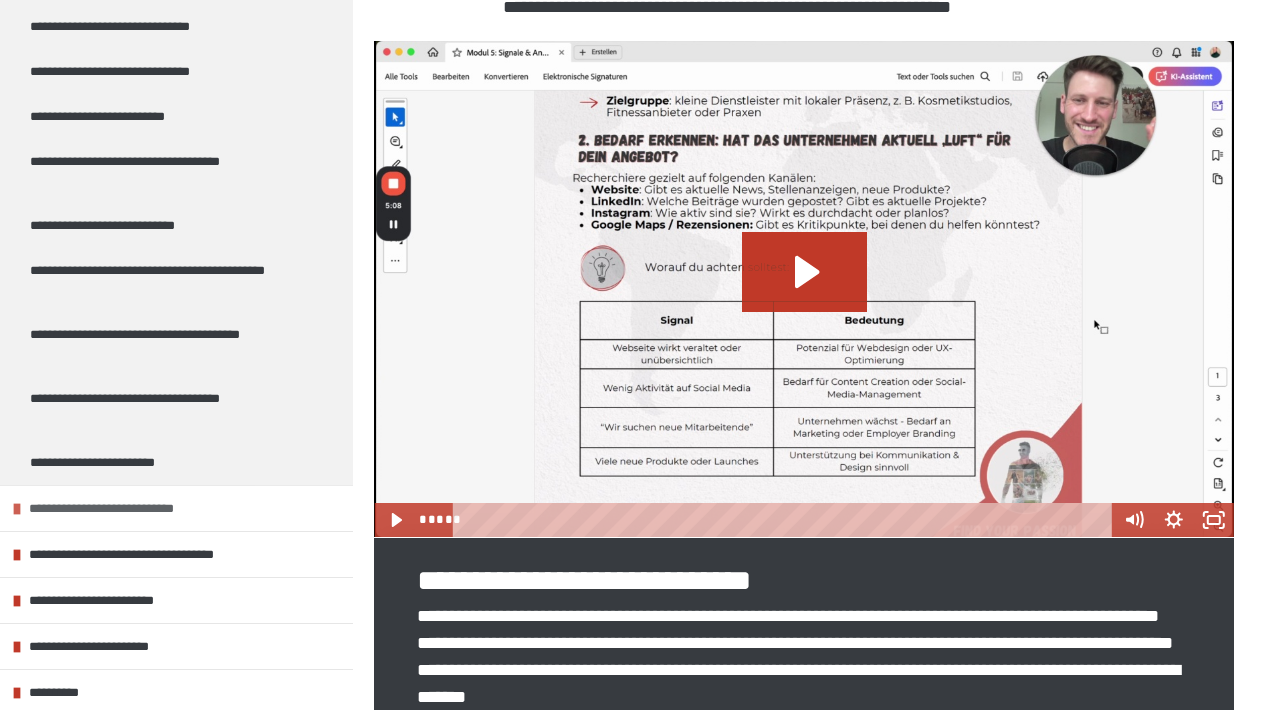 click on "**********" at bounding box center (135, 508) 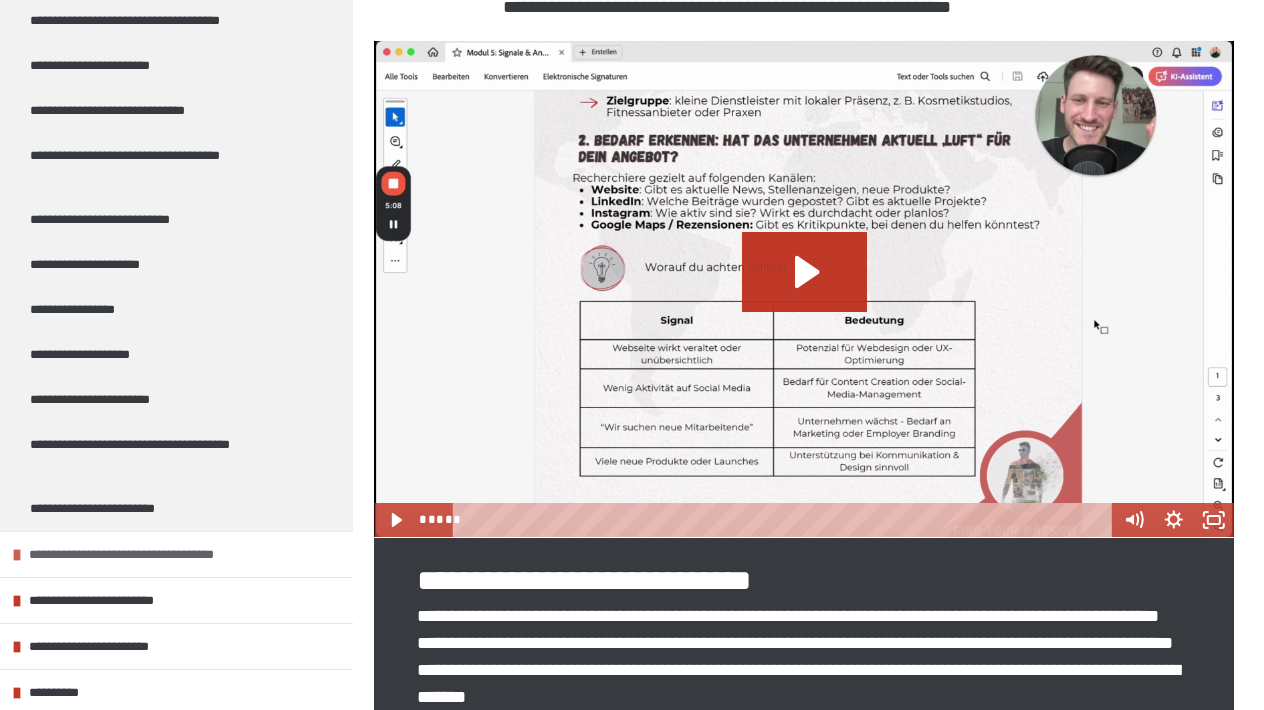 scroll, scrollTop: 2925, scrollLeft: 0, axis: vertical 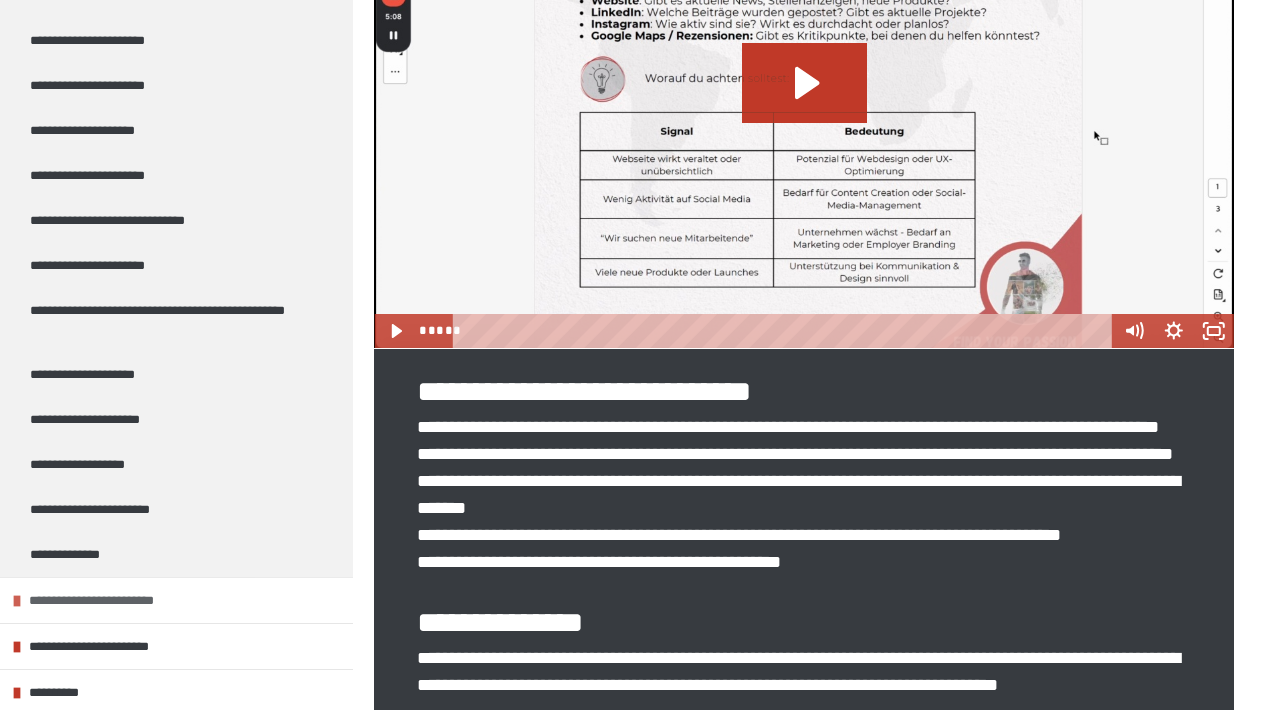 click on "**********" at bounding box center [122, 600] 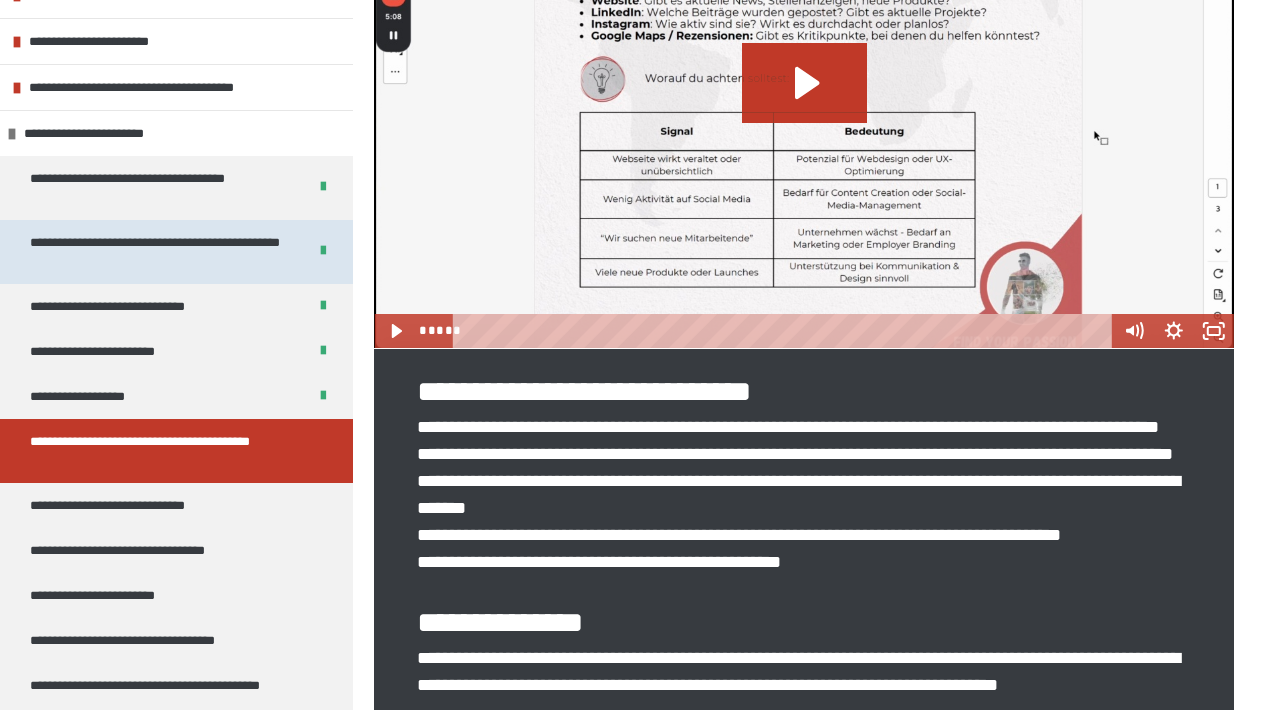 scroll, scrollTop: 185, scrollLeft: 0, axis: vertical 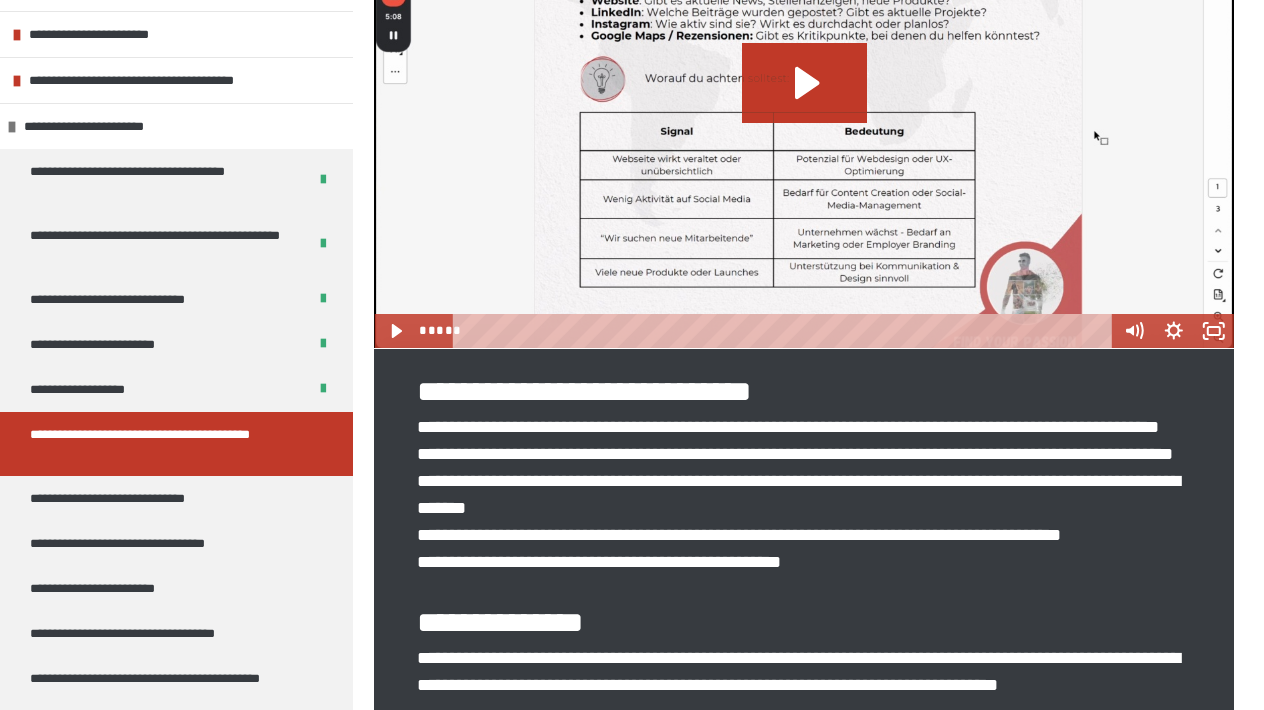click on "**********" at bounding box center (168, 444) 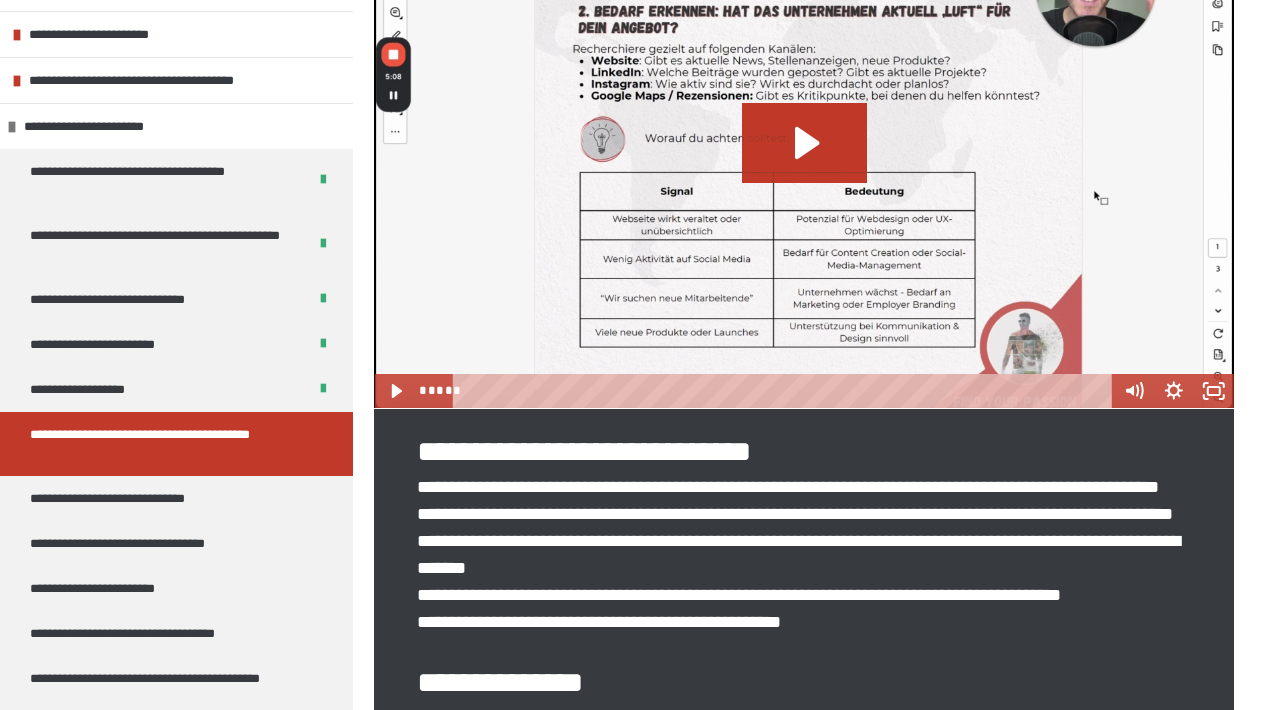 scroll, scrollTop: 645, scrollLeft: 0, axis: vertical 